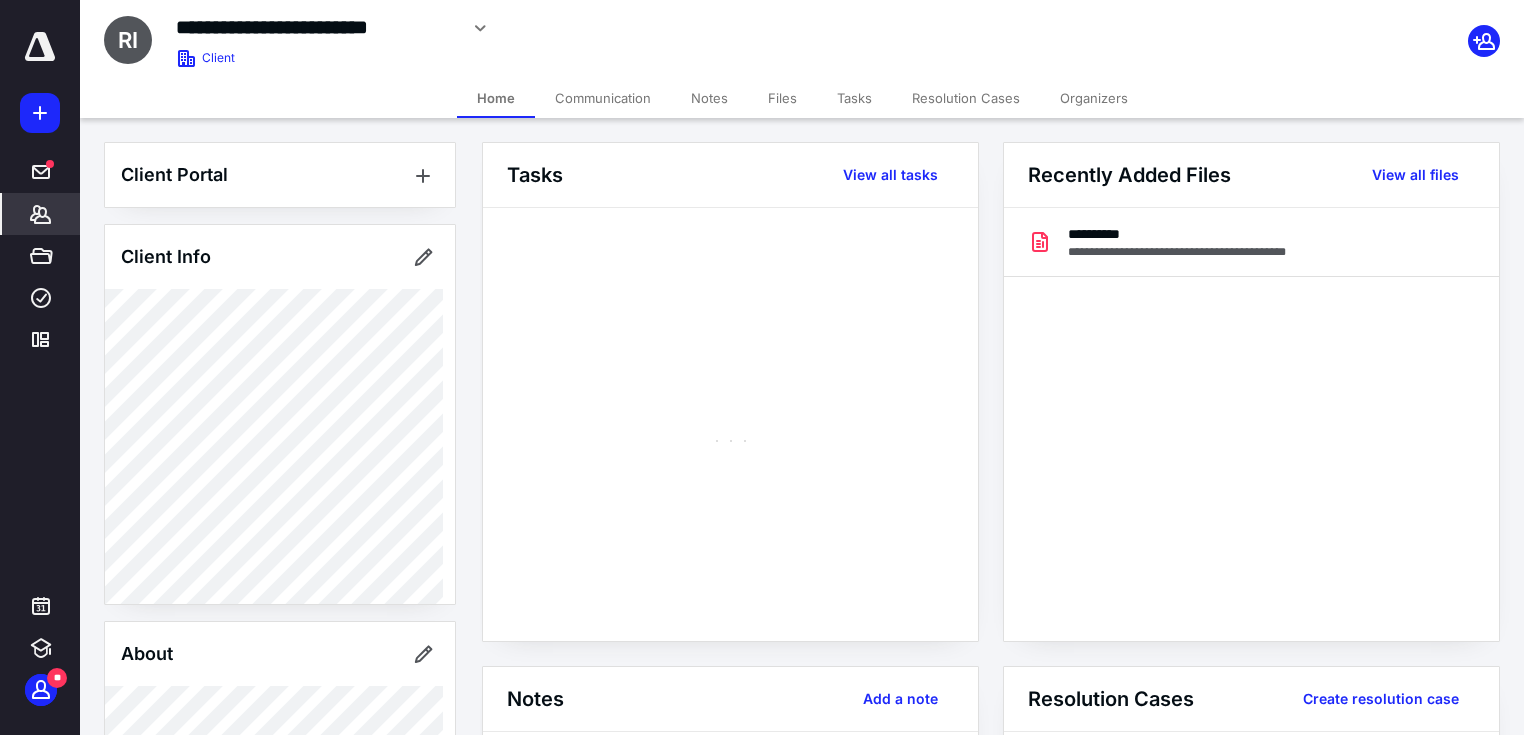 scroll, scrollTop: 0, scrollLeft: 0, axis: both 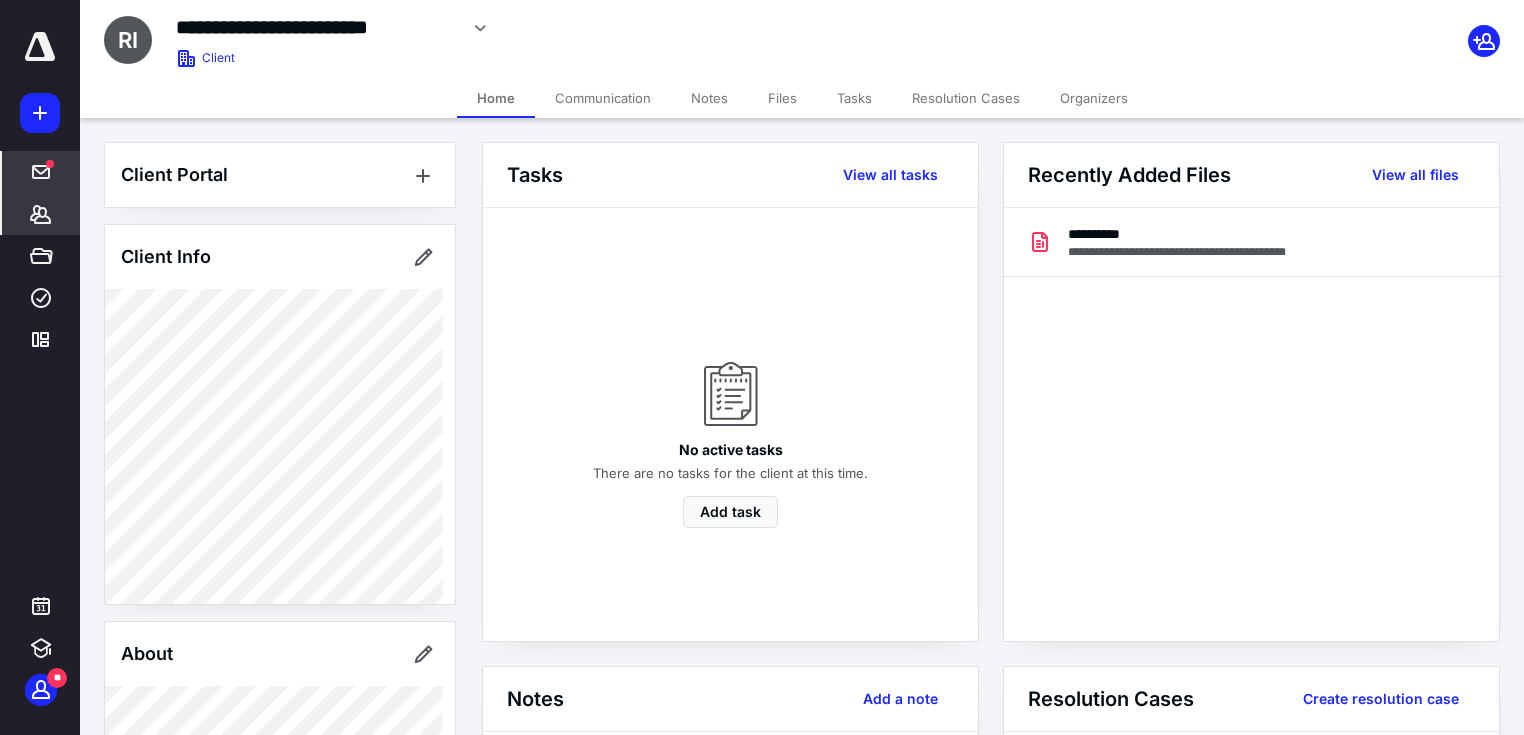 drag, startPoint x: 42, startPoint y: 221, endPoint x: 52, endPoint y: 192, distance: 30.675724 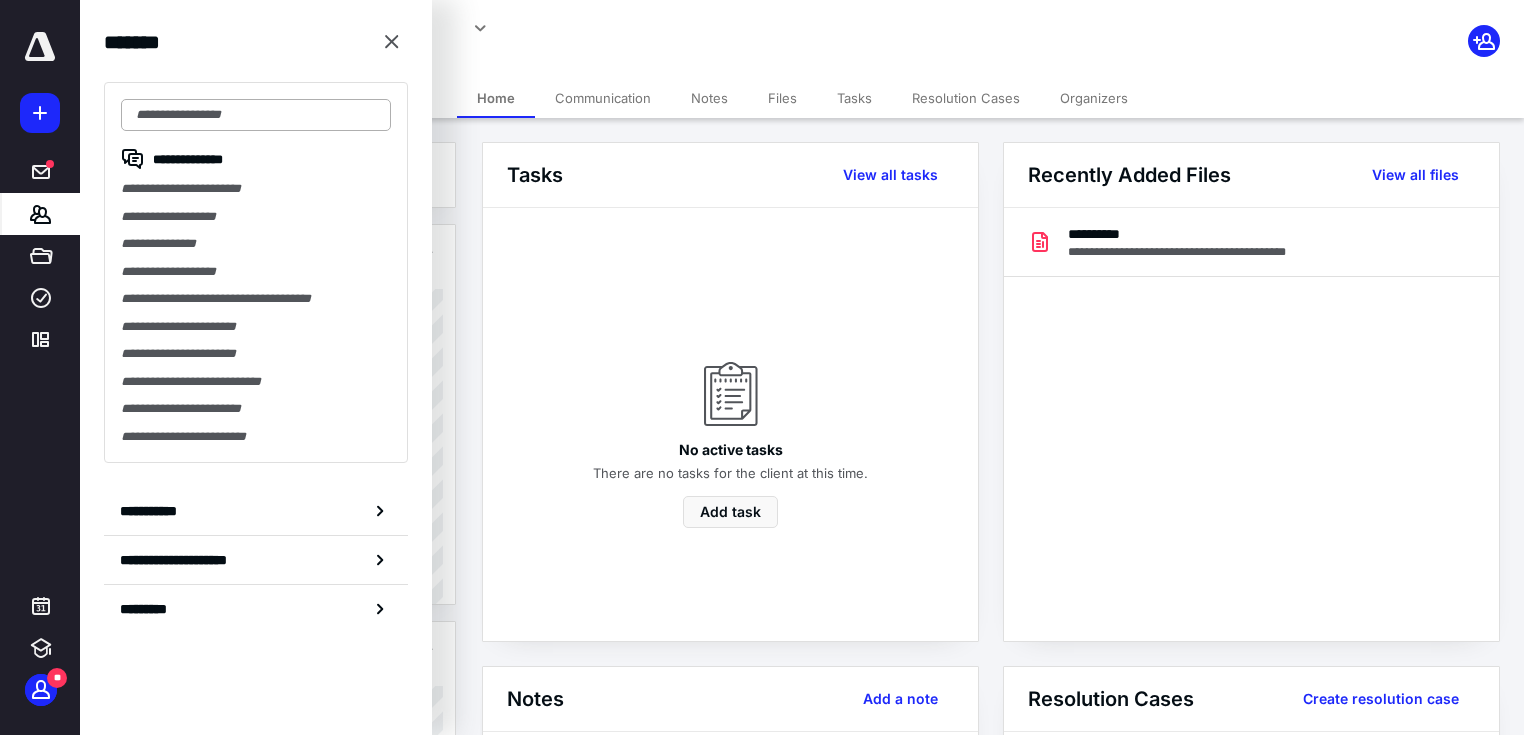 click at bounding box center (256, 115) 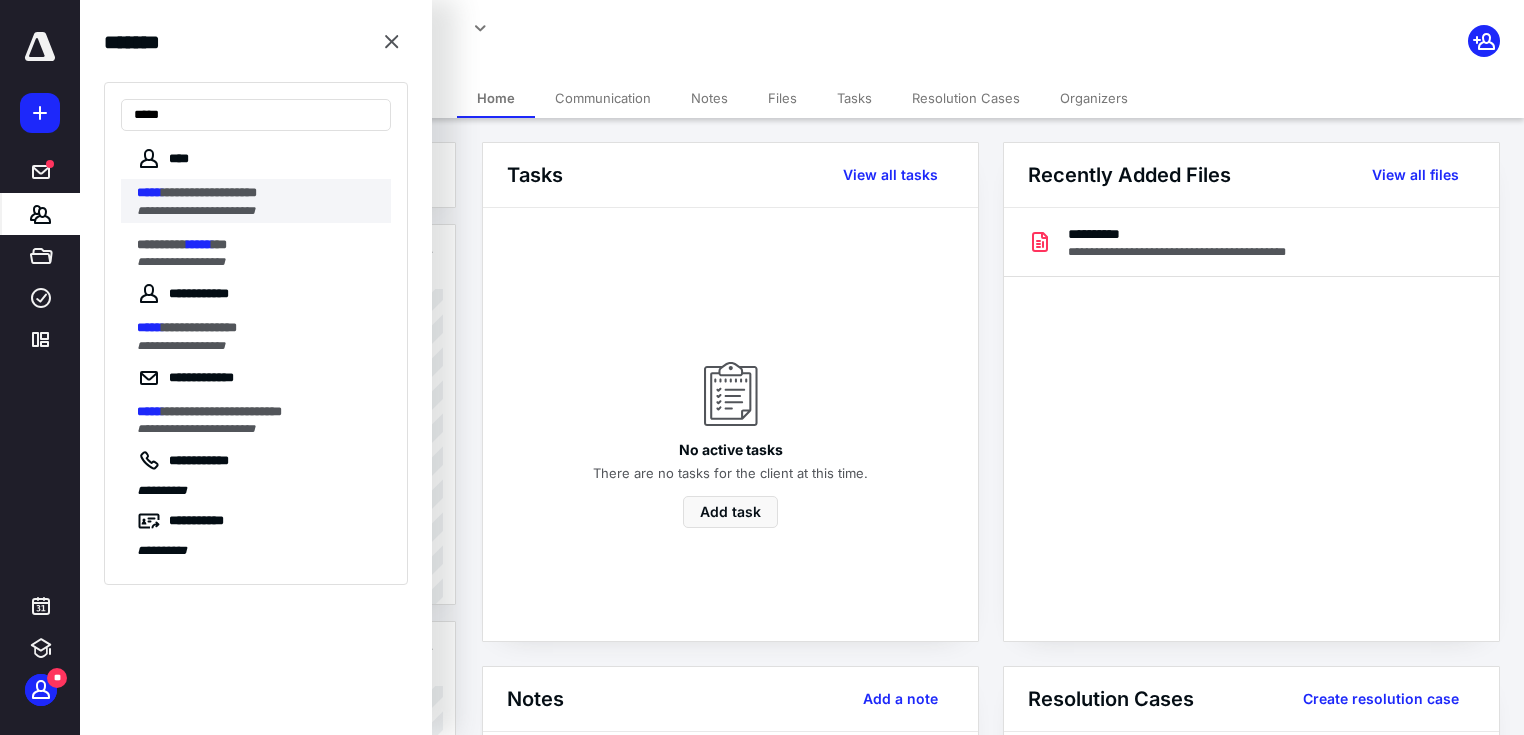 type on "*****" 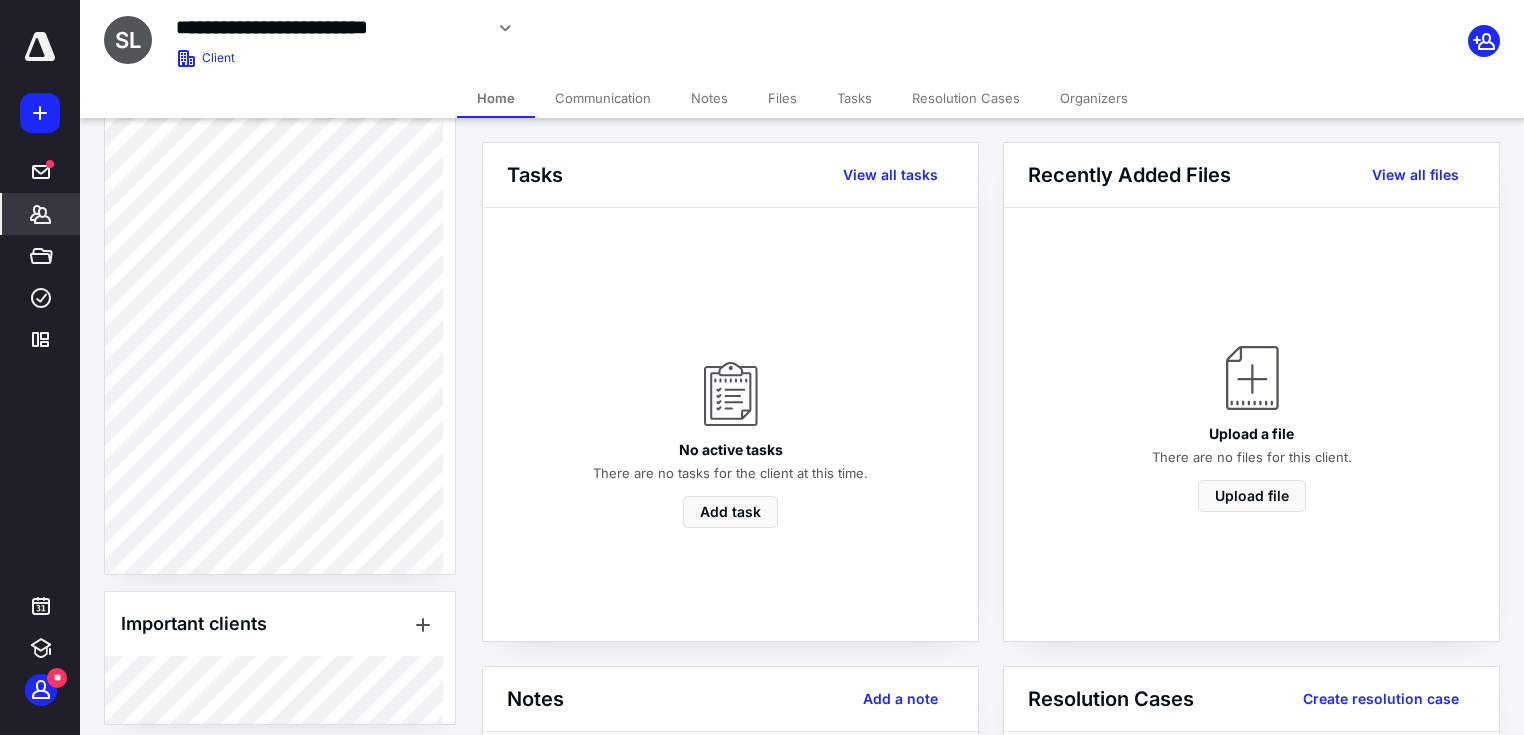 scroll, scrollTop: 1796, scrollLeft: 0, axis: vertical 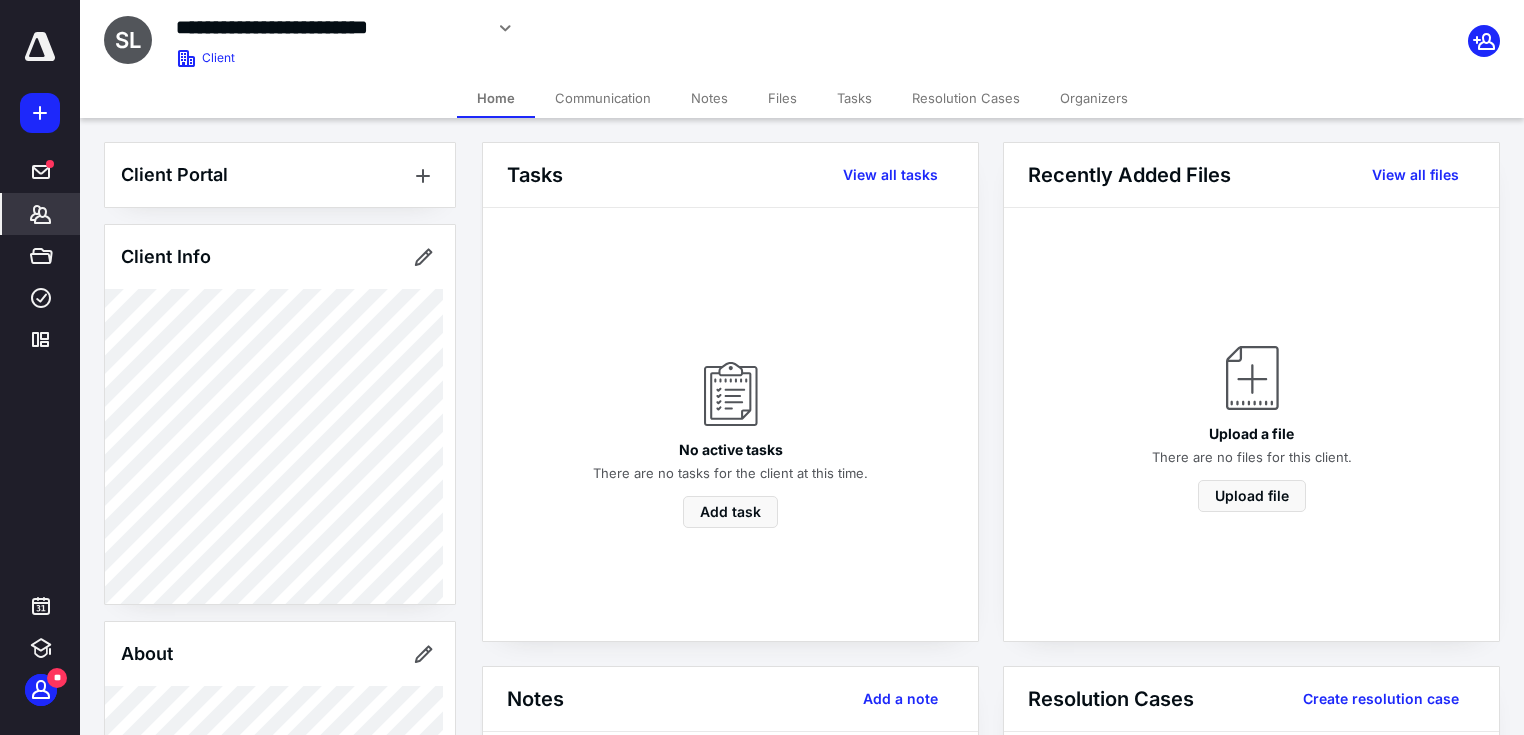 click on "**********" at bounding box center (1002, 884) 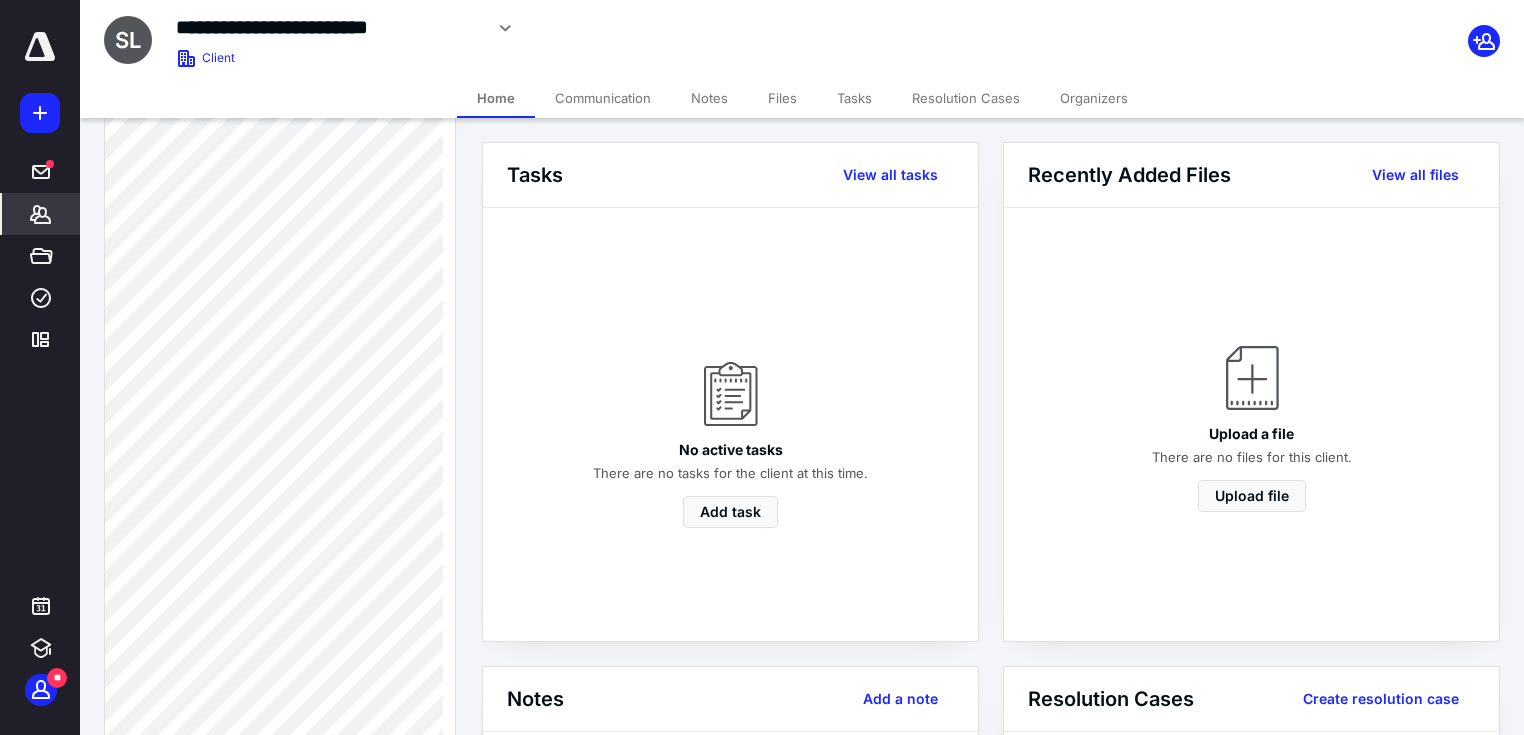 scroll, scrollTop: 1866, scrollLeft: 0, axis: vertical 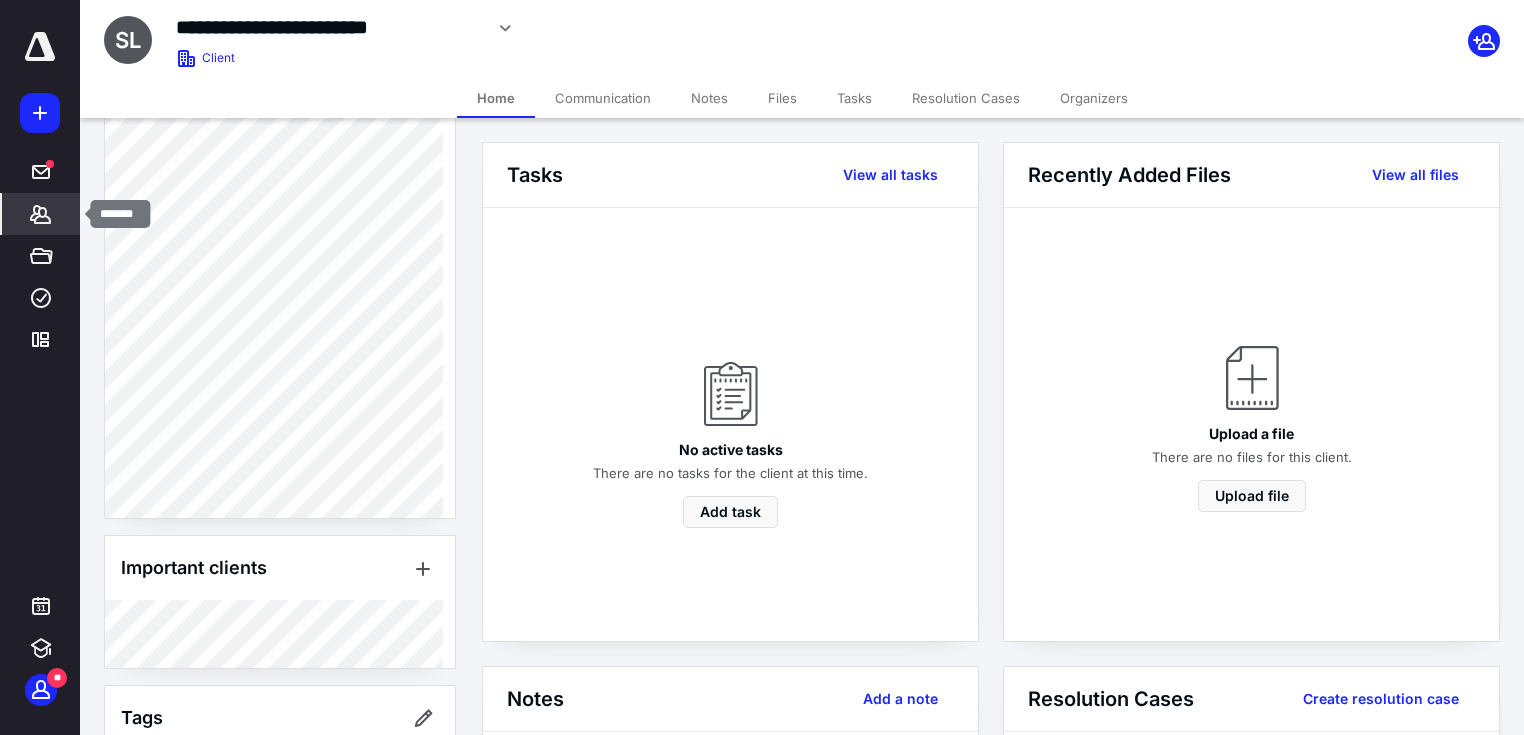 click 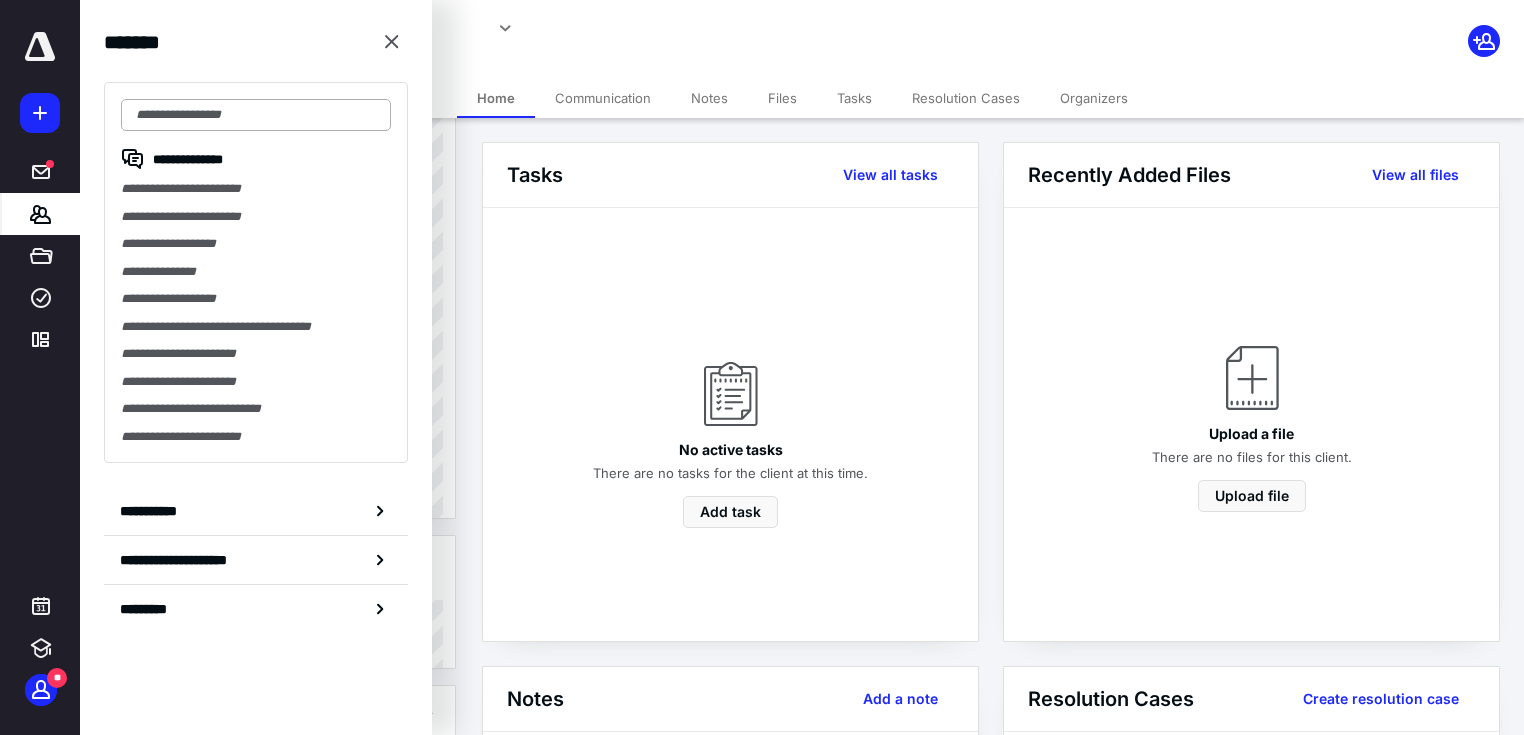 click at bounding box center [256, 115] 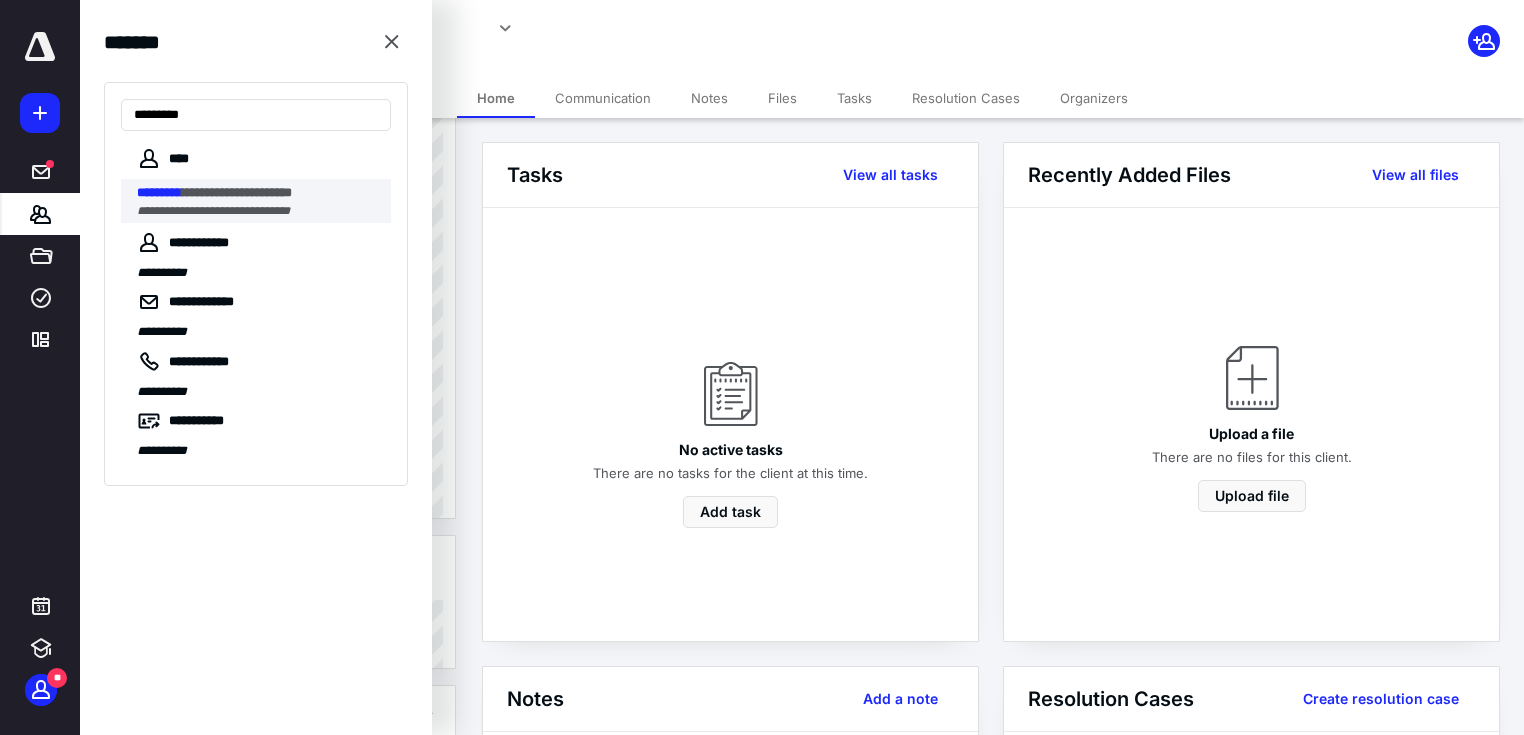 type on "*********" 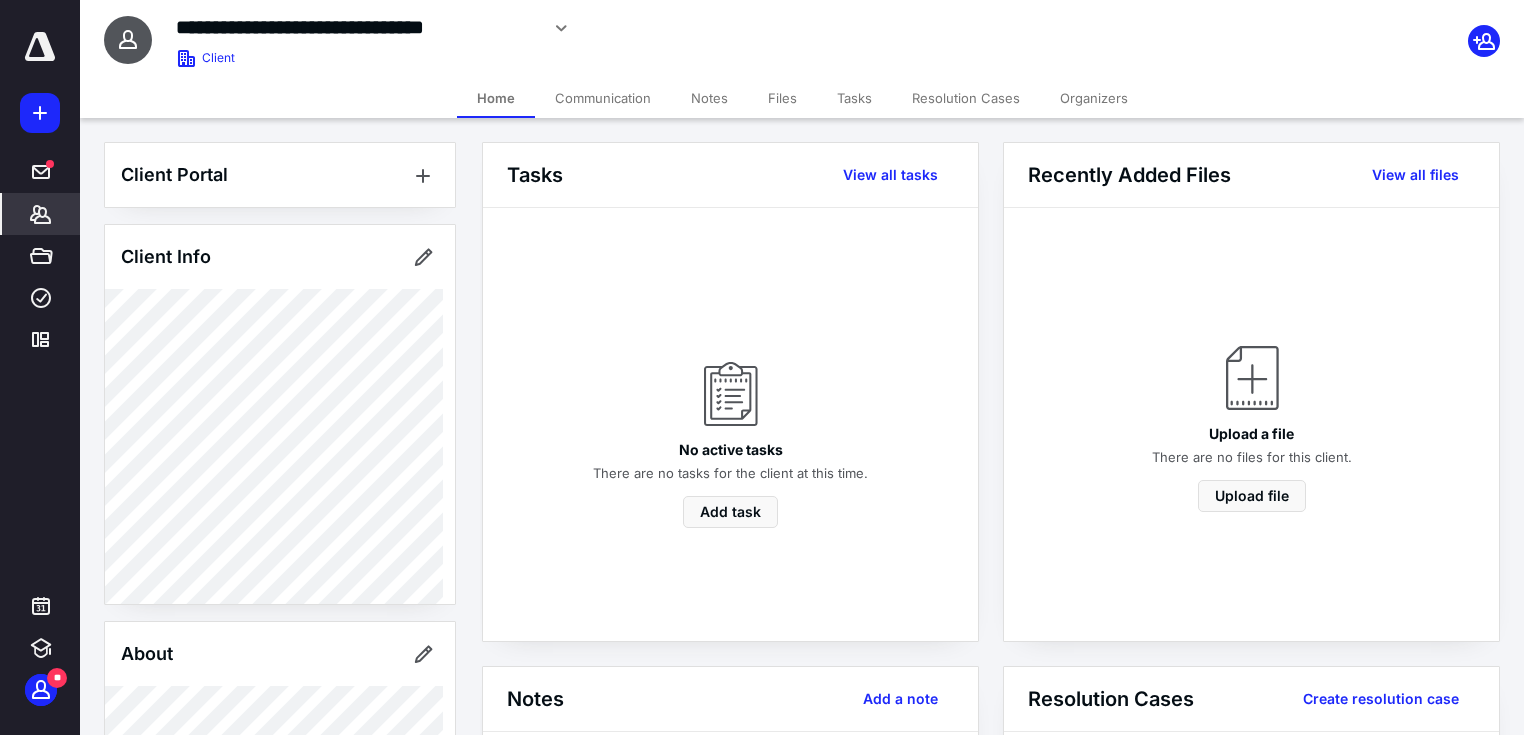 click on "Tasks" at bounding box center (854, 98) 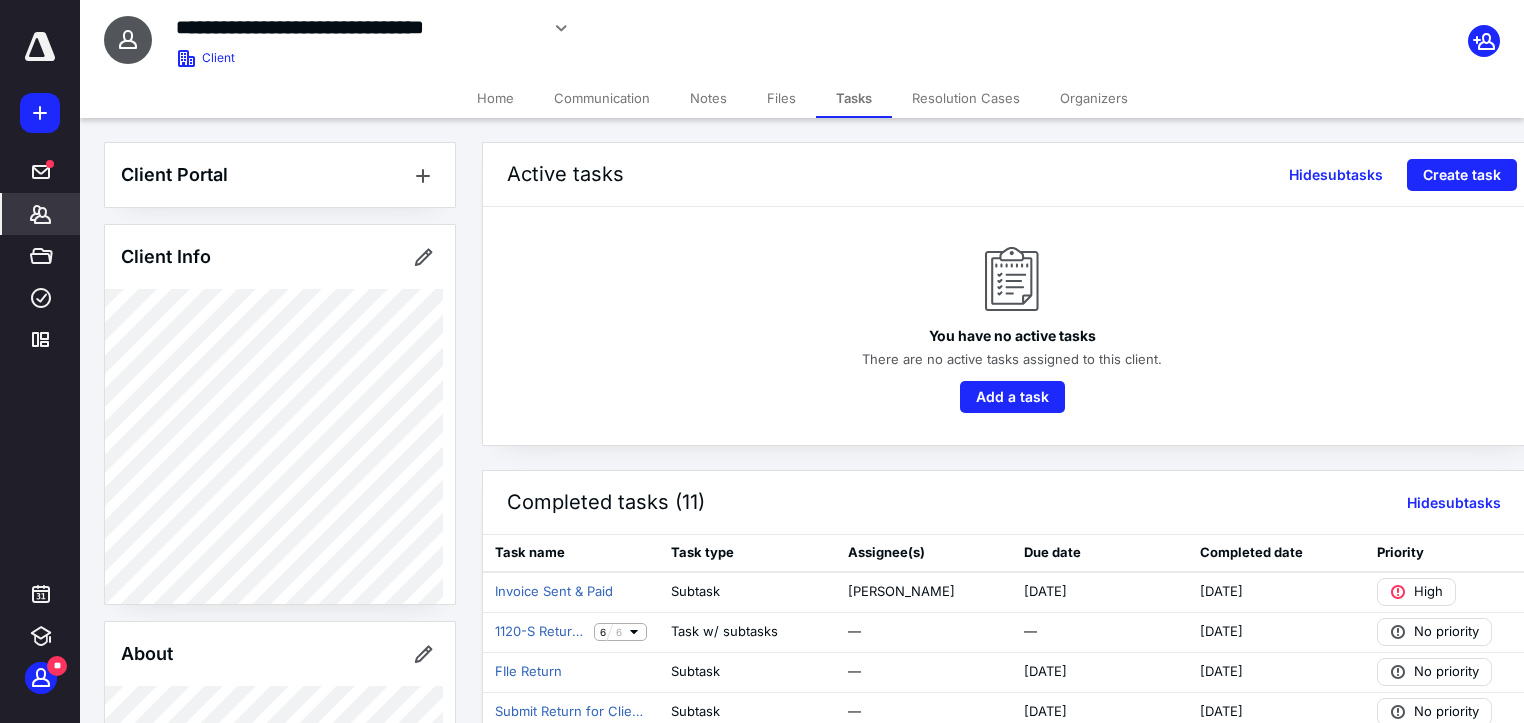 click 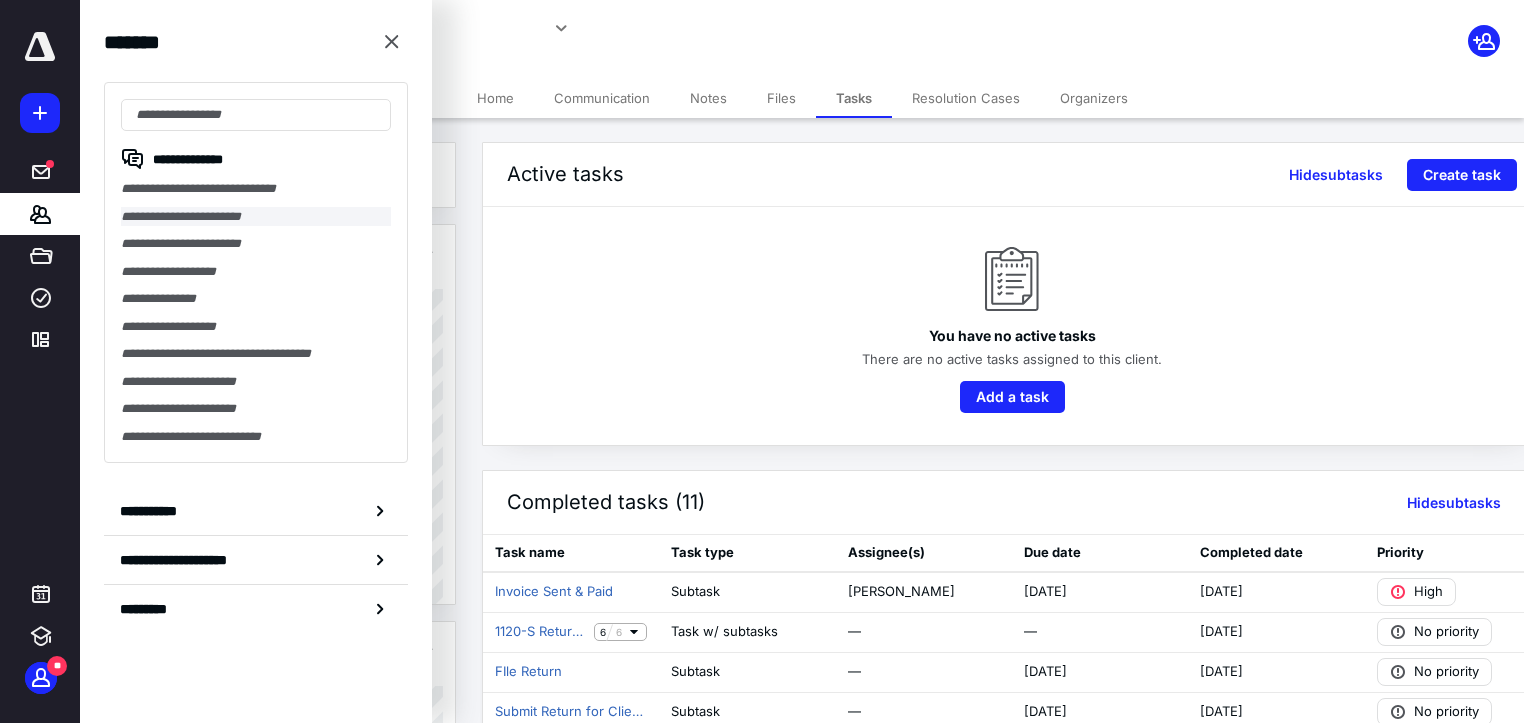 click on "**********" at bounding box center [256, 217] 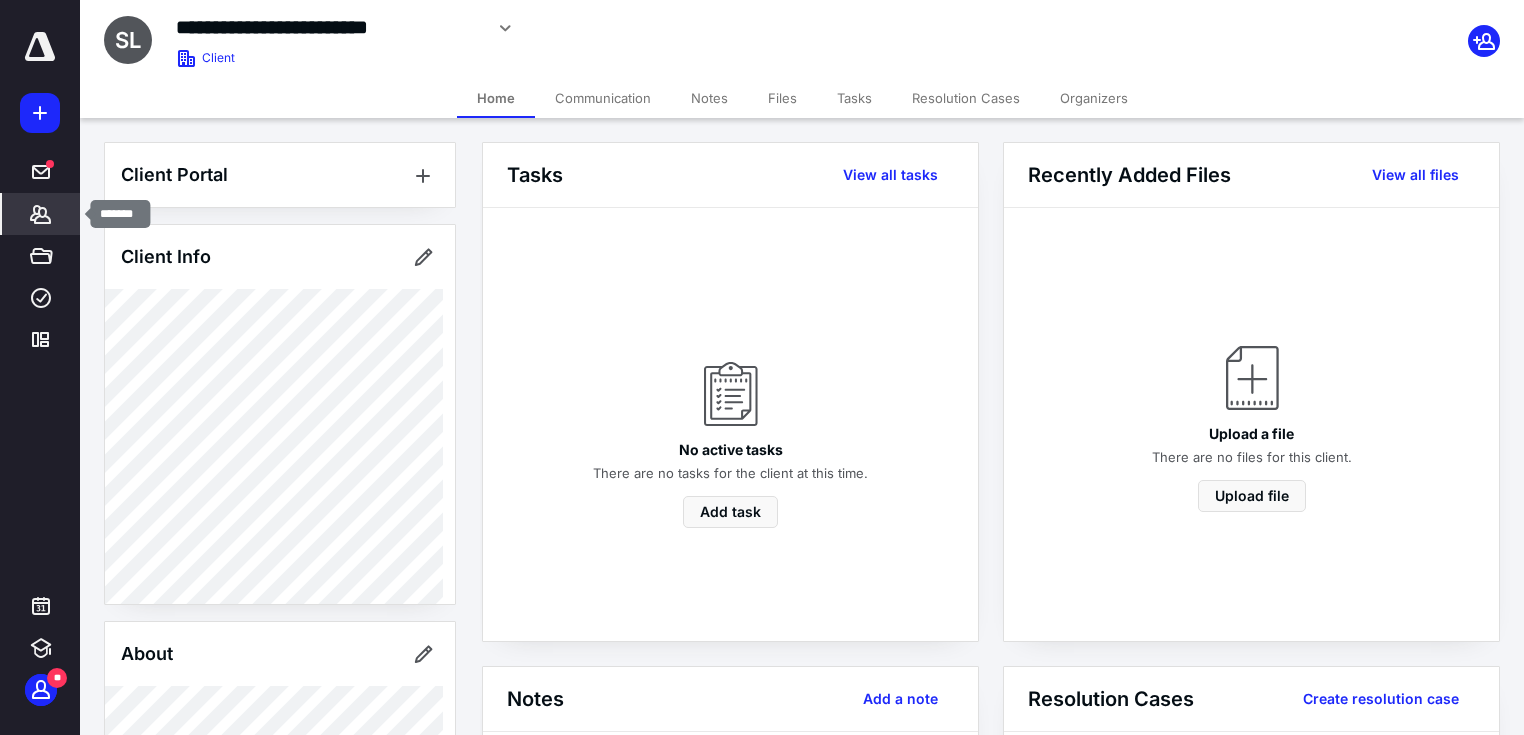 click 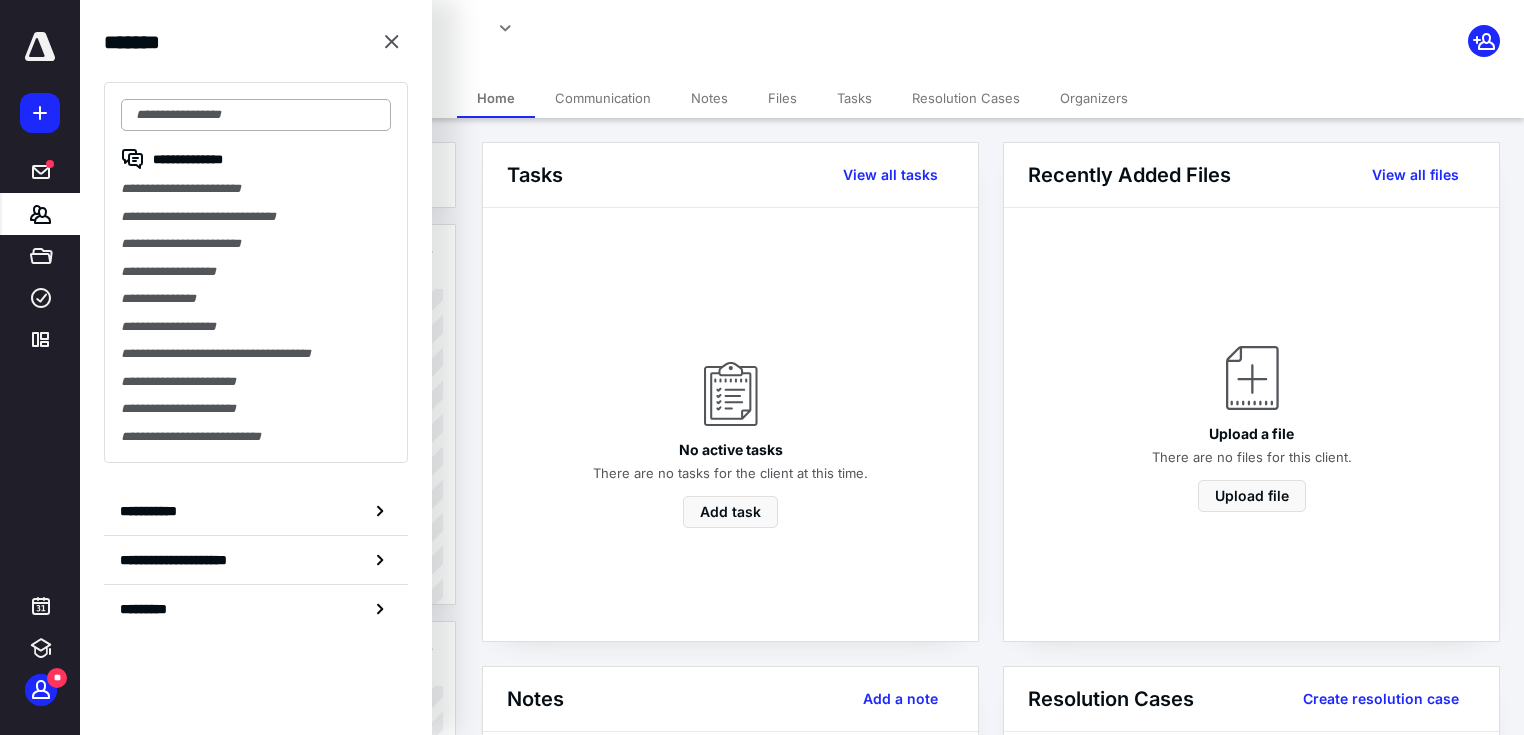 click at bounding box center (256, 115) 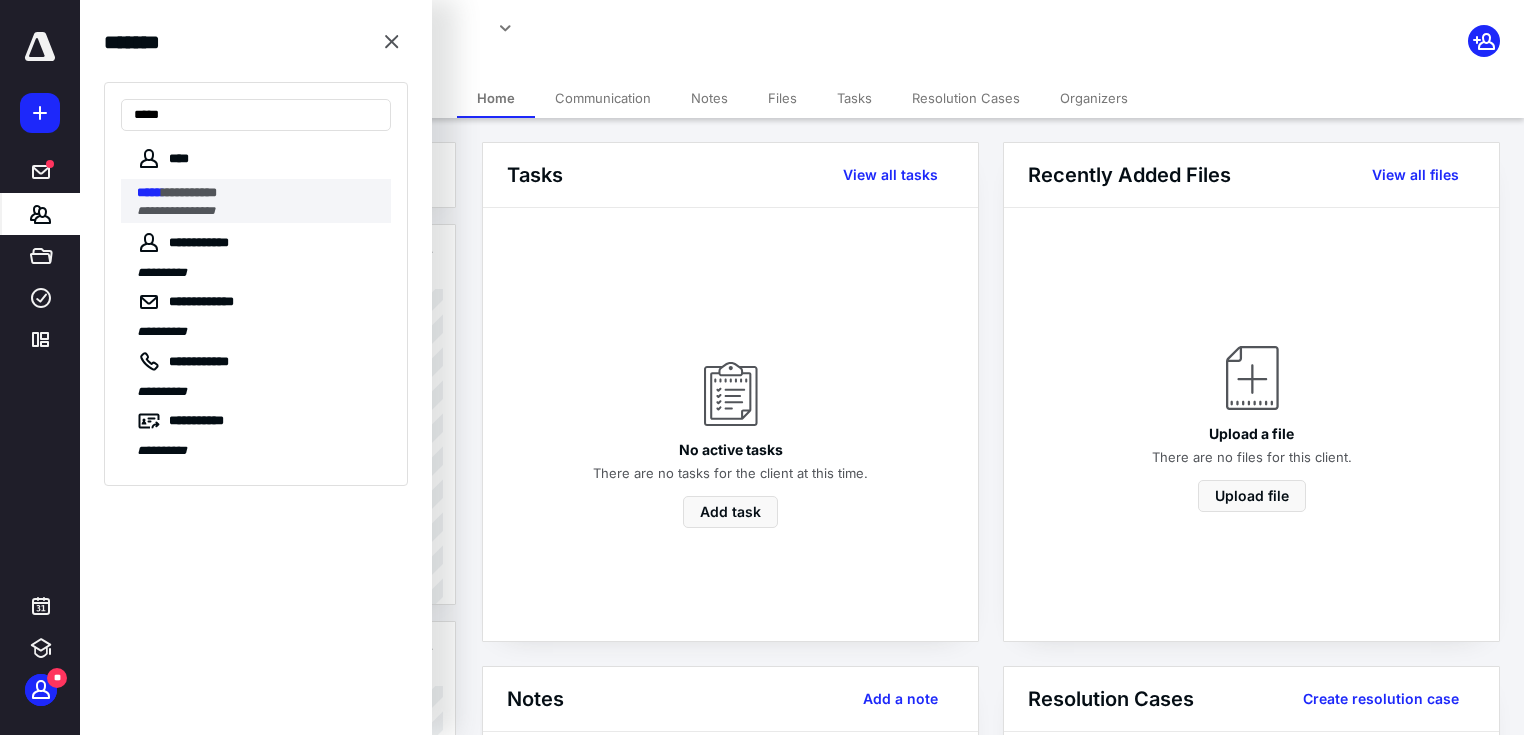 type on "*****" 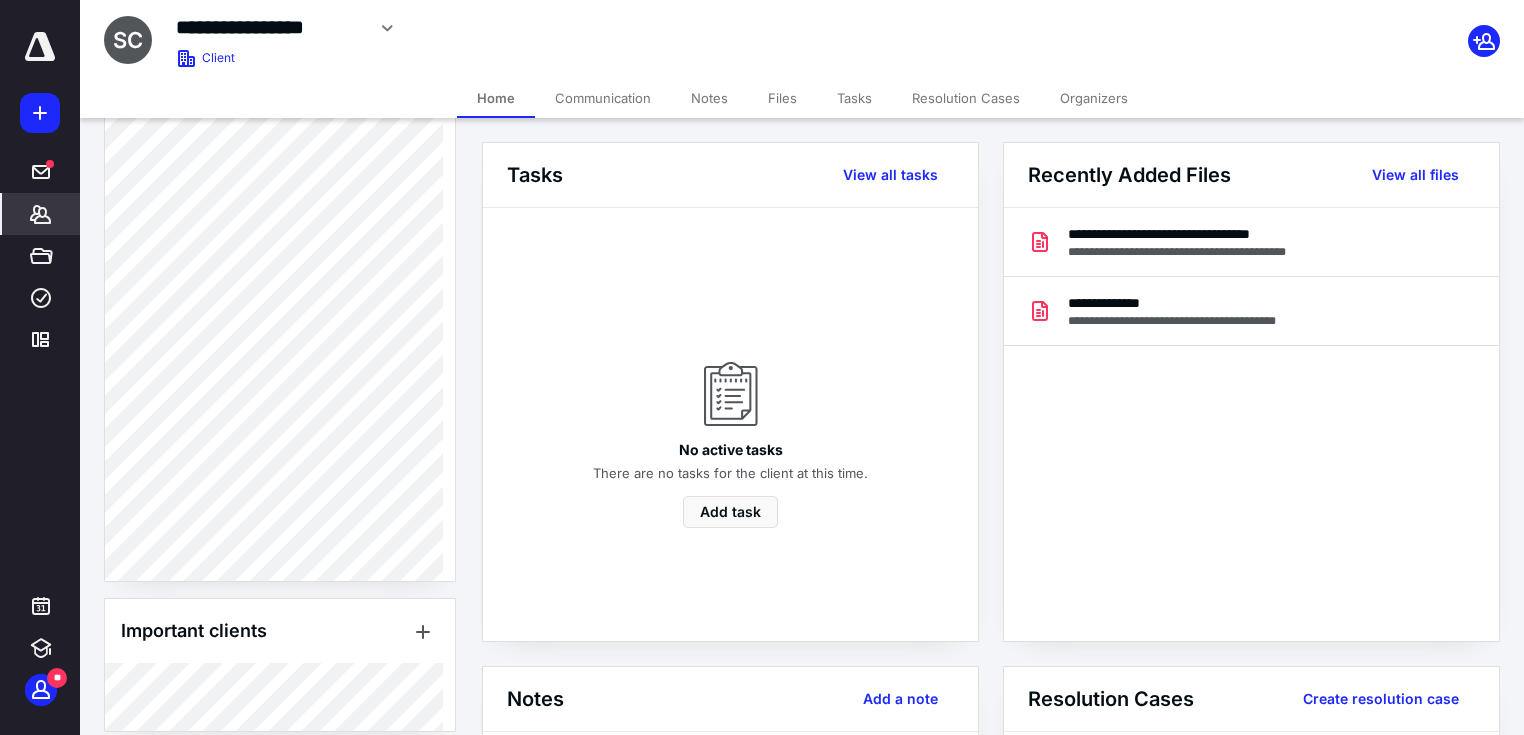 scroll, scrollTop: 1386, scrollLeft: 0, axis: vertical 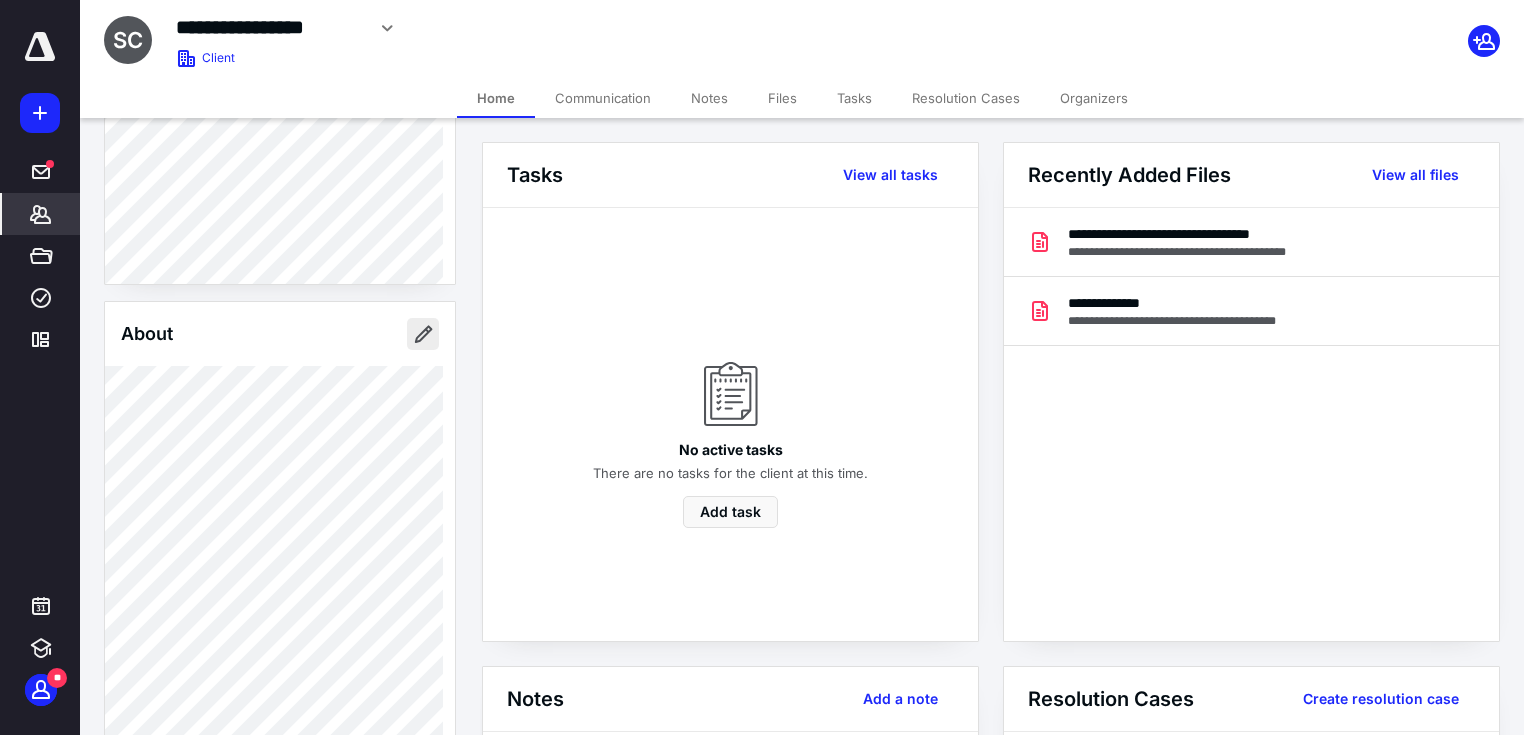 click at bounding box center [423, 334] 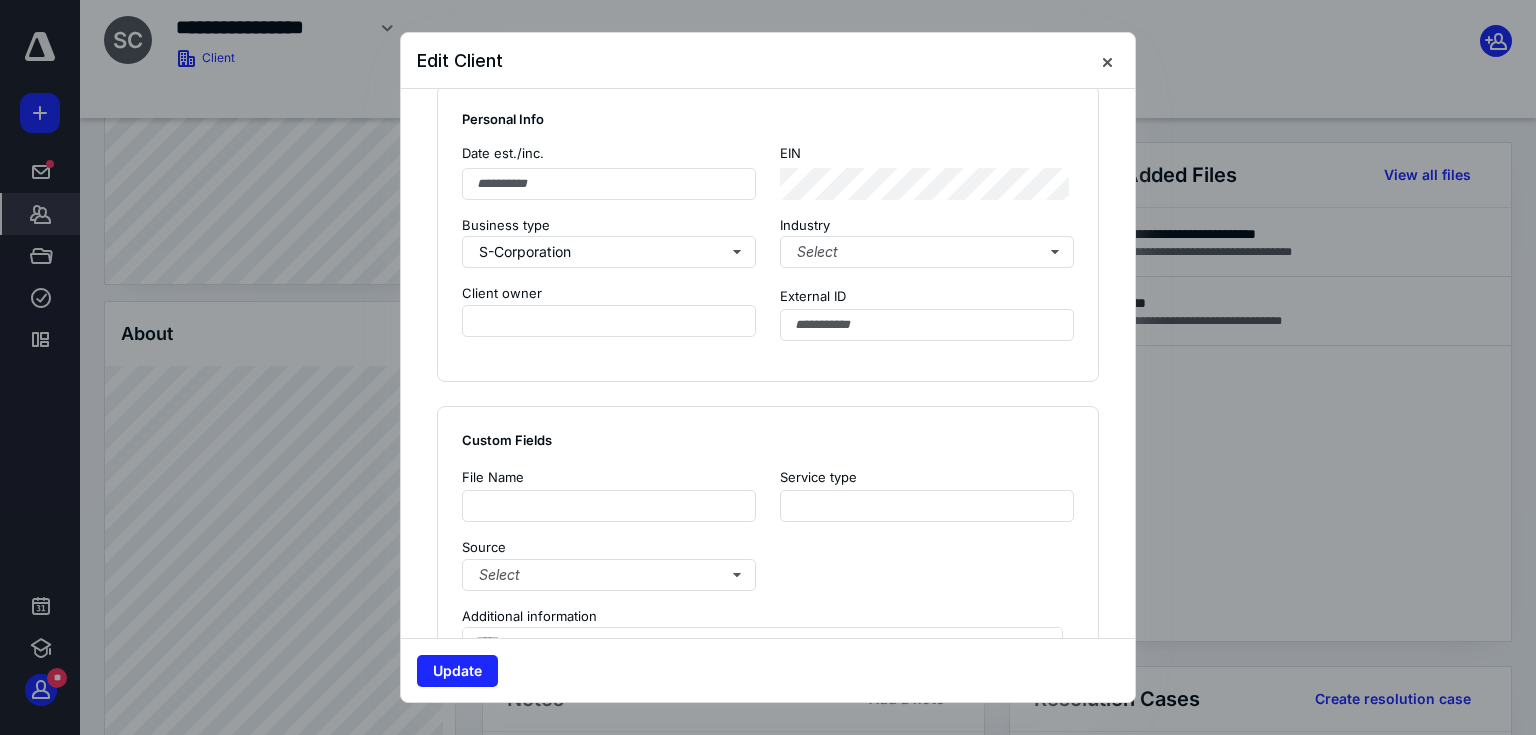 scroll, scrollTop: 1528, scrollLeft: 0, axis: vertical 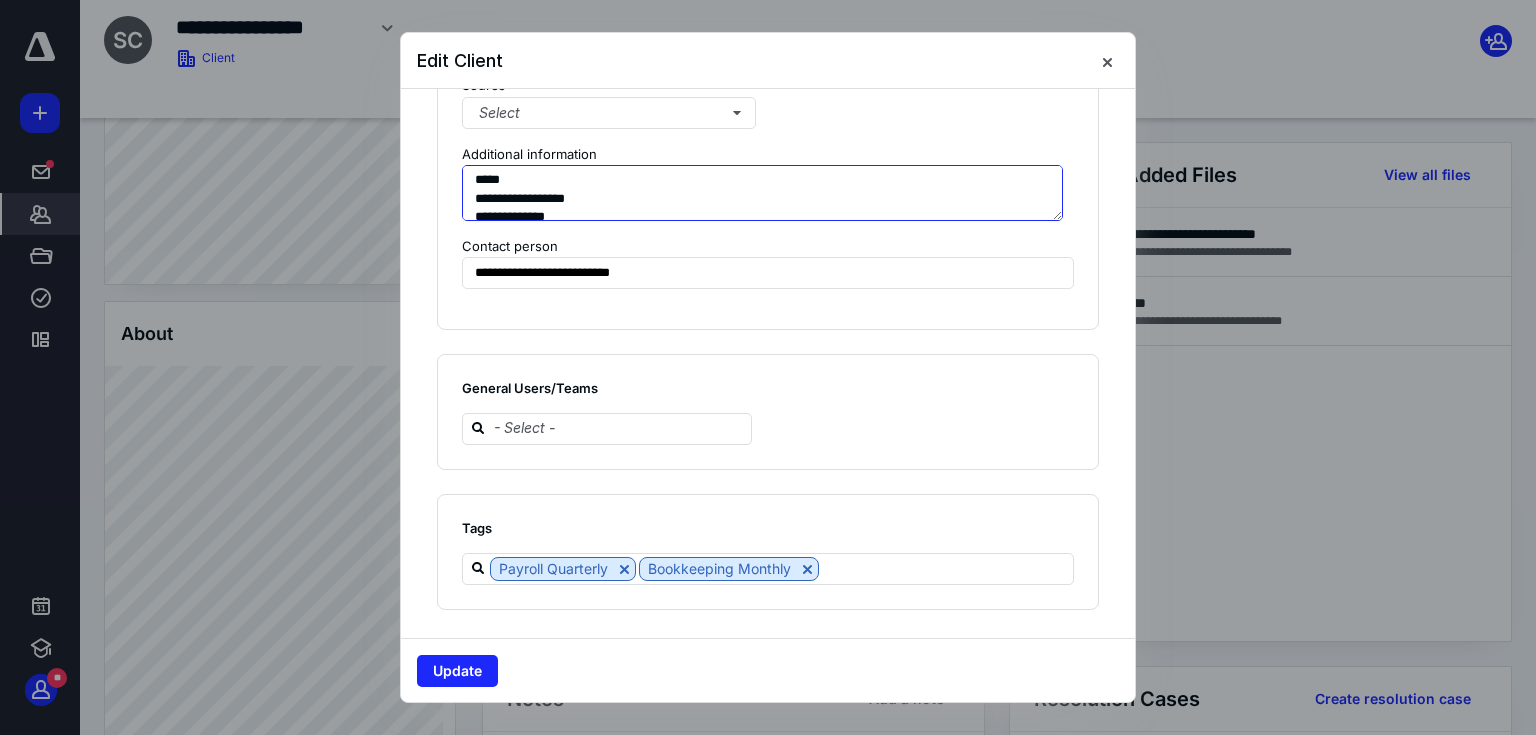click on "**********" at bounding box center (762, 193) 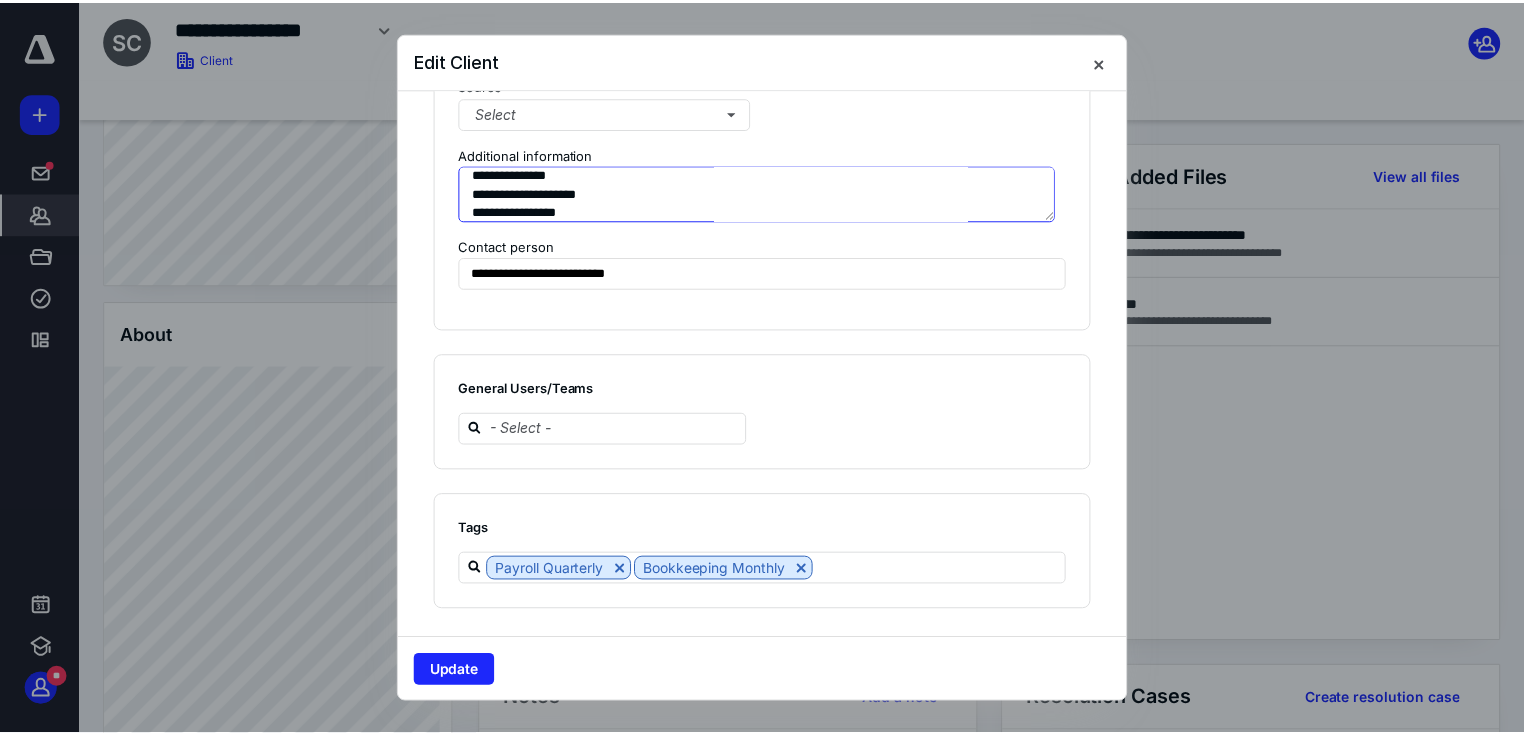 scroll, scrollTop: 859, scrollLeft: 0, axis: vertical 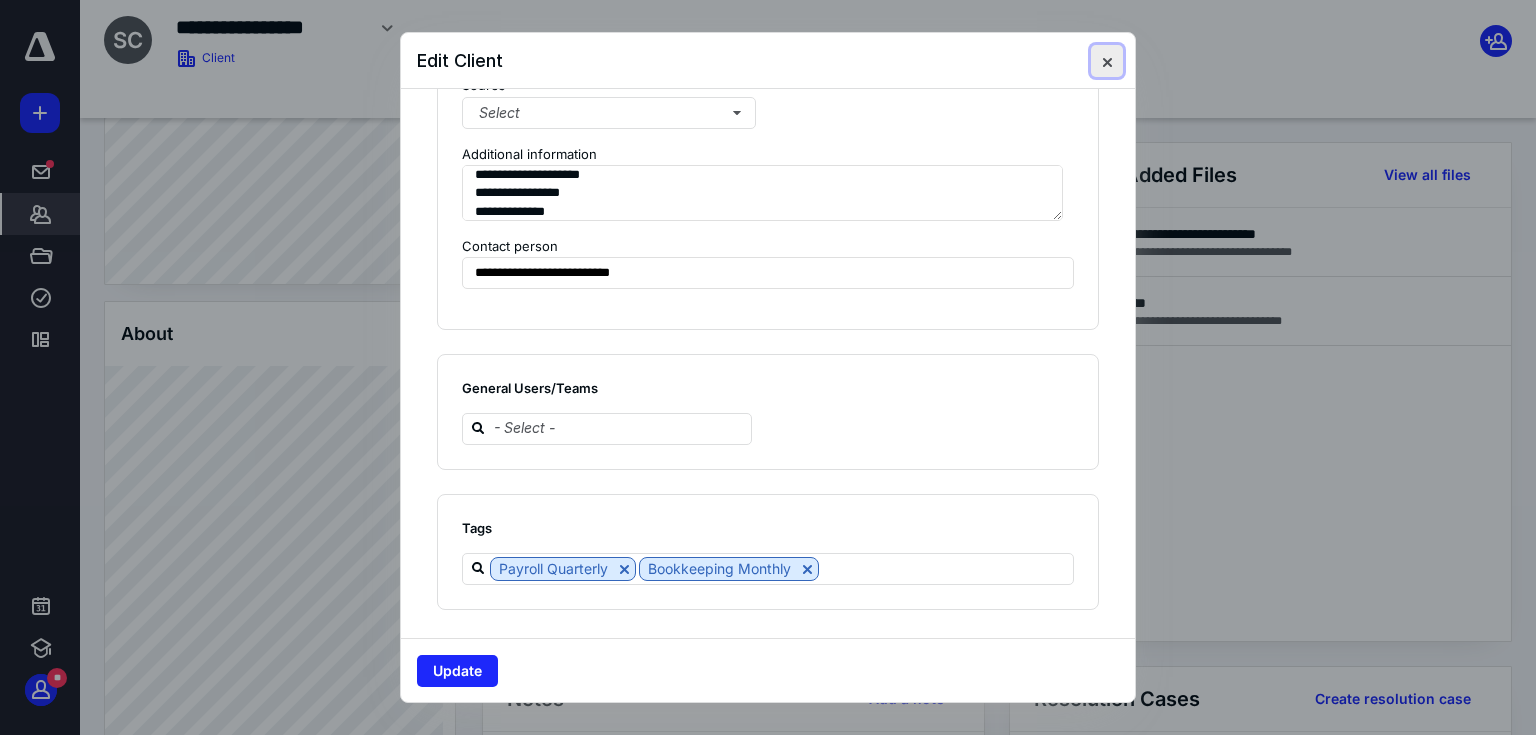 click at bounding box center (1107, 61) 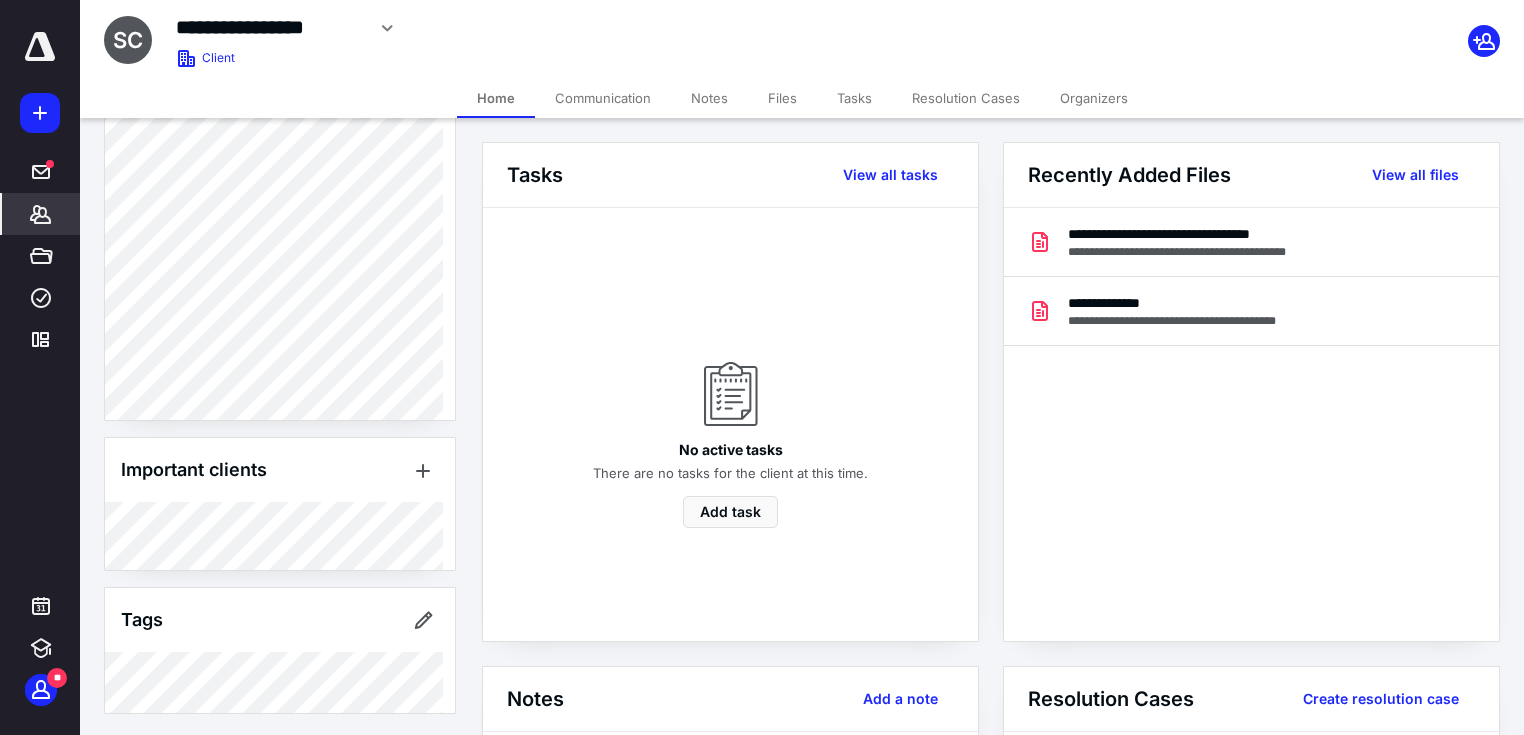 scroll, scrollTop: 240, scrollLeft: 0, axis: vertical 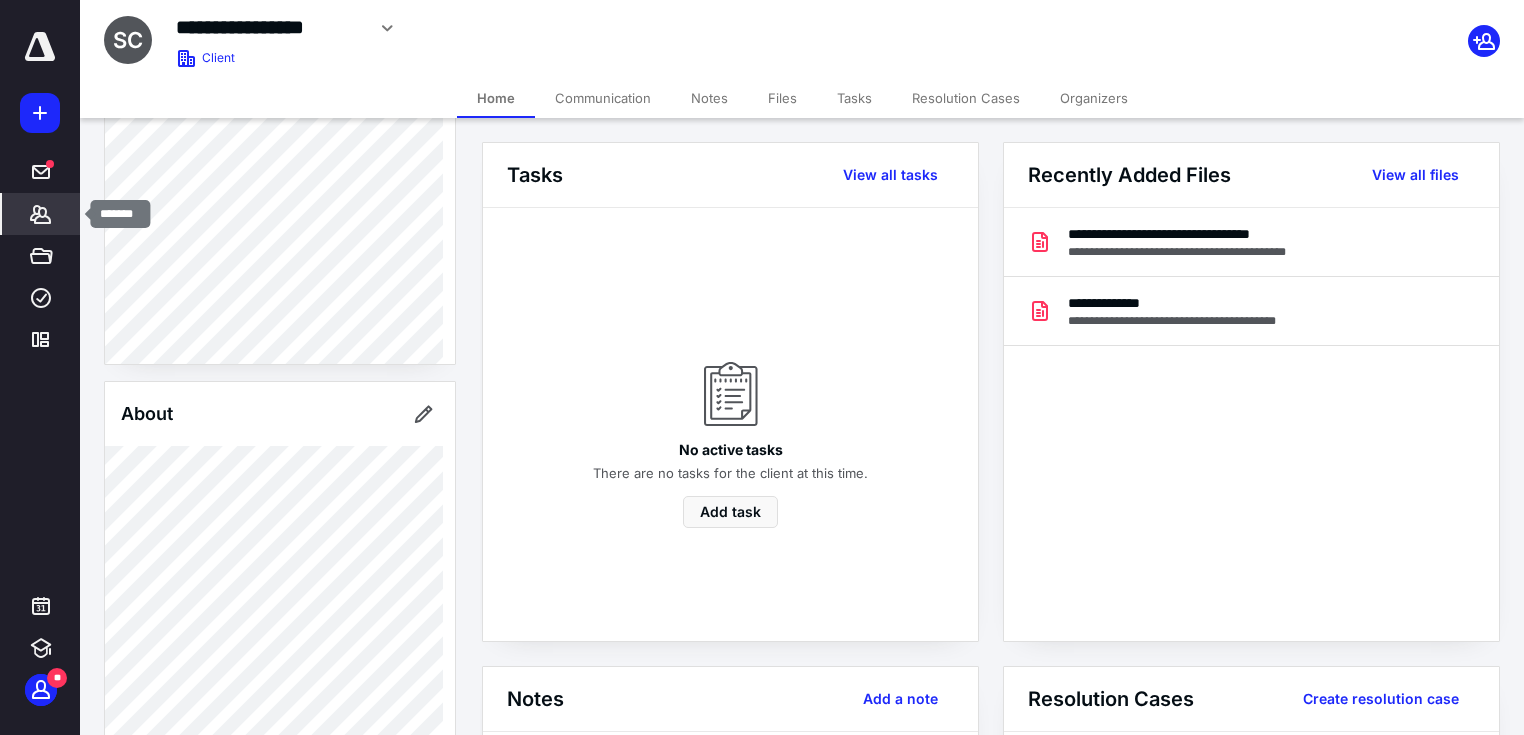 click 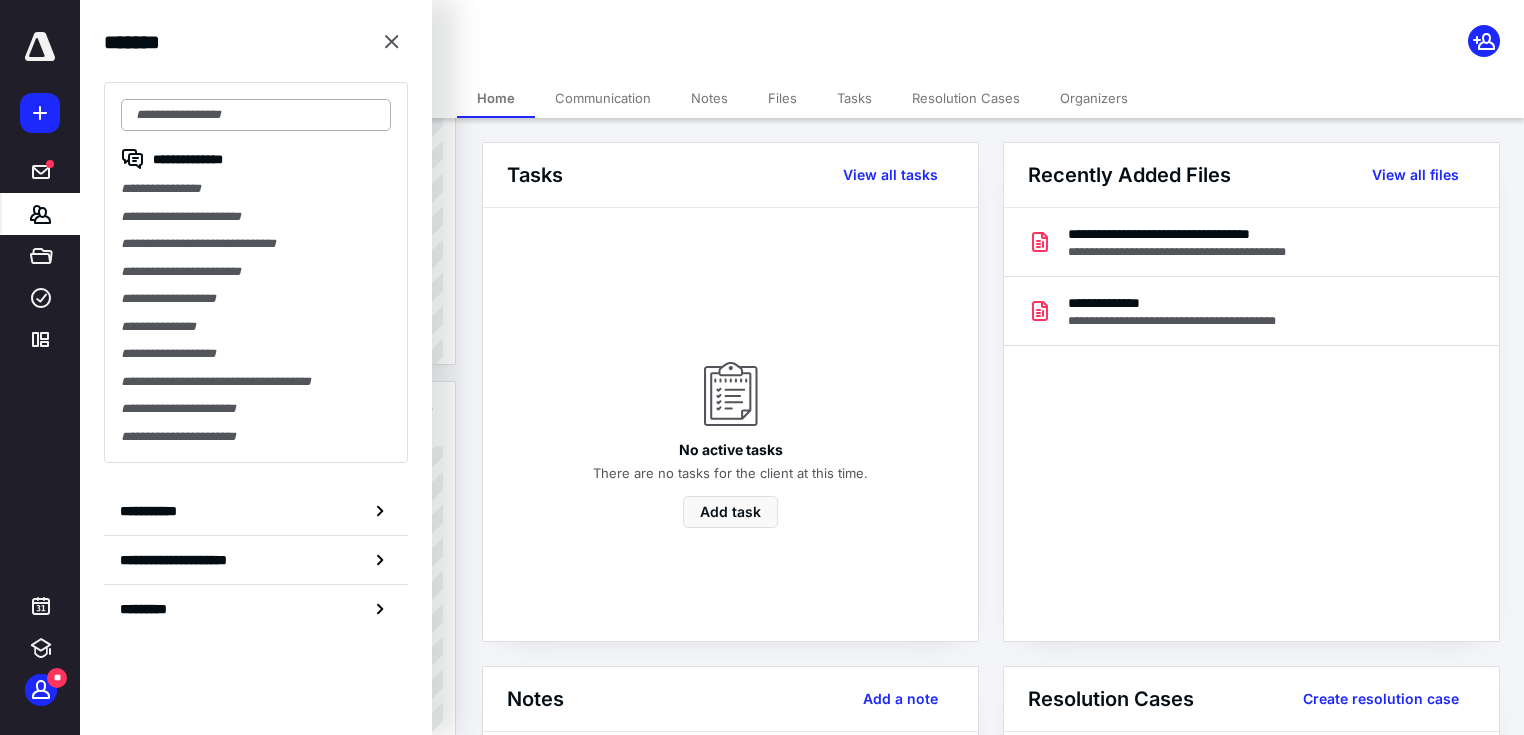 click at bounding box center [256, 115] 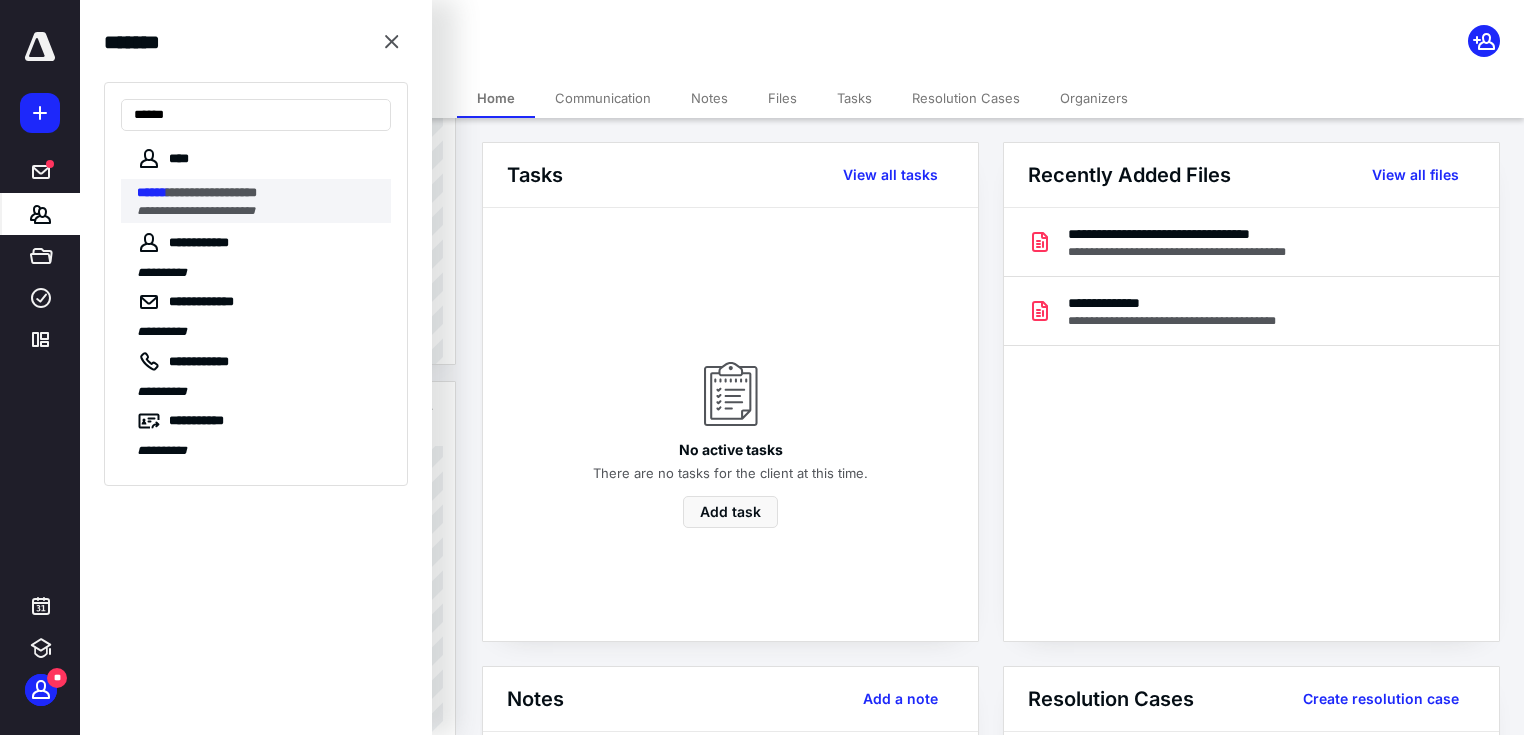 type on "******" 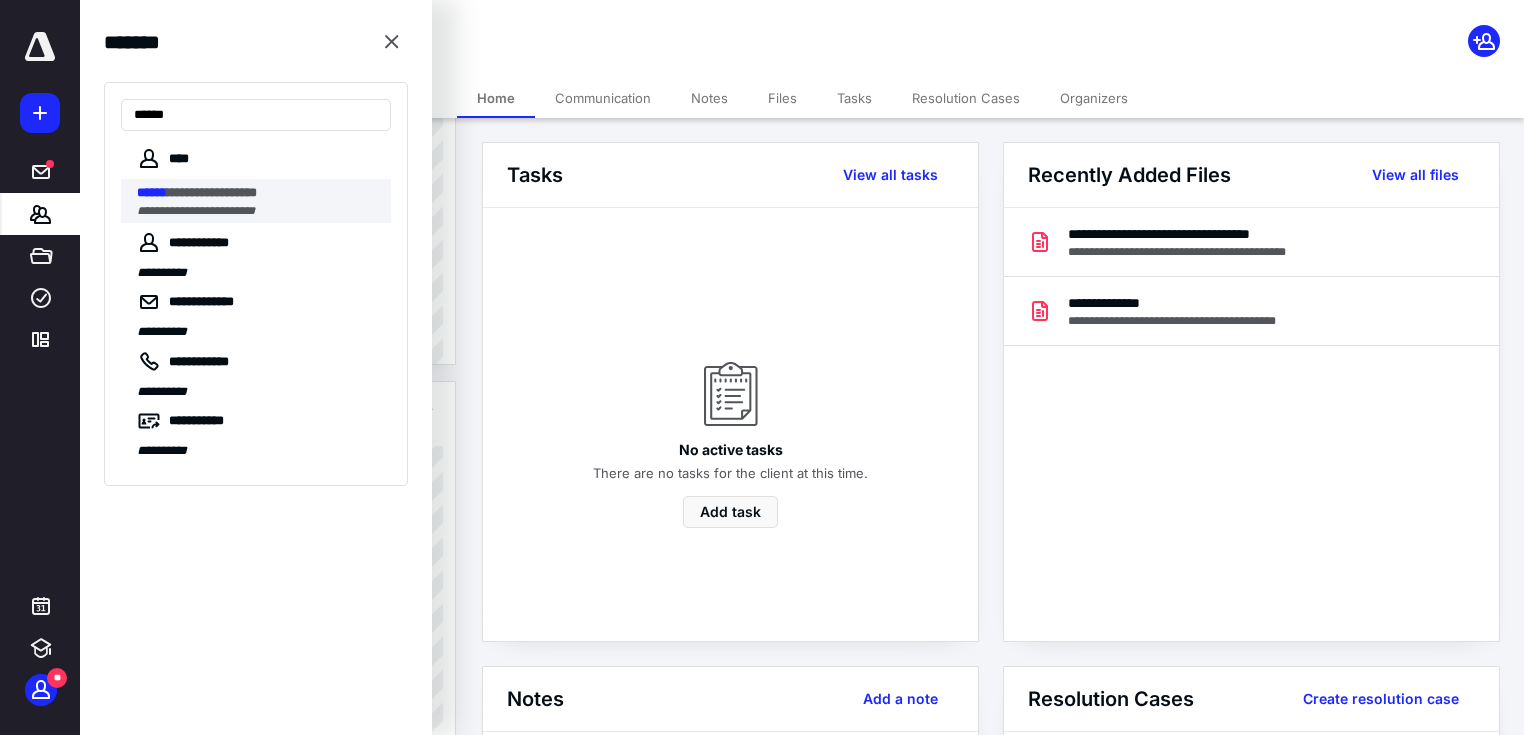click on "**********" at bounding box center [196, 211] 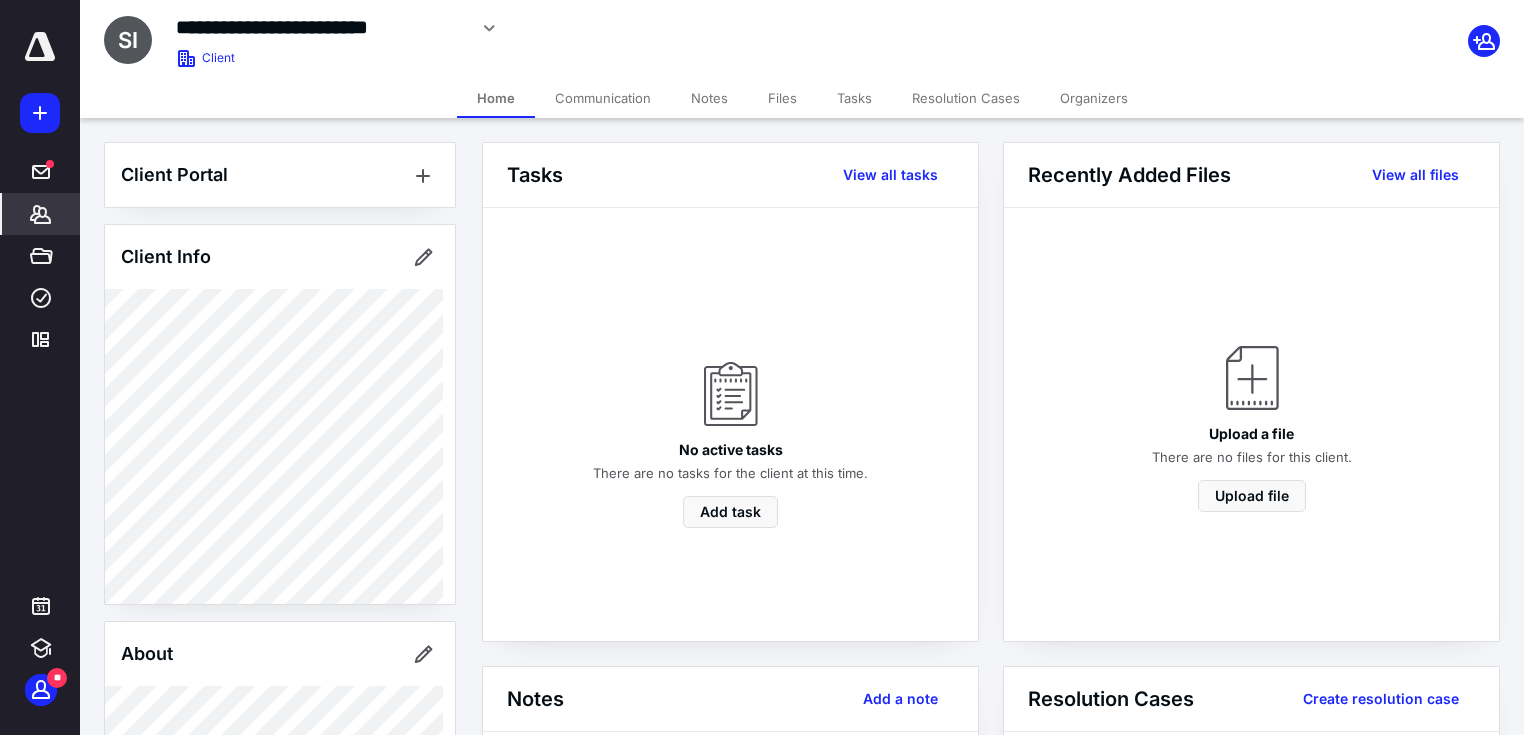 click on "Notes" at bounding box center [709, 98] 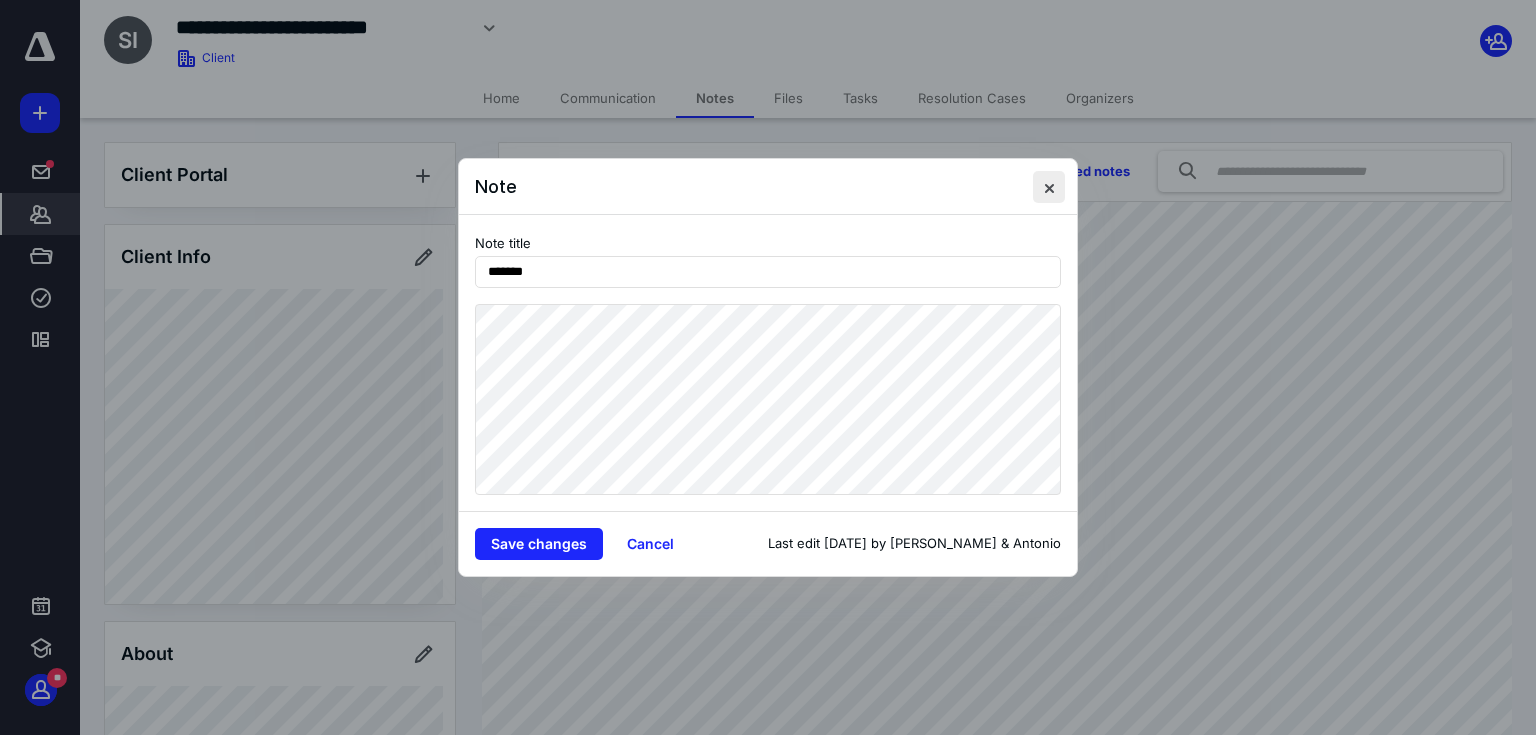 click at bounding box center [1049, 187] 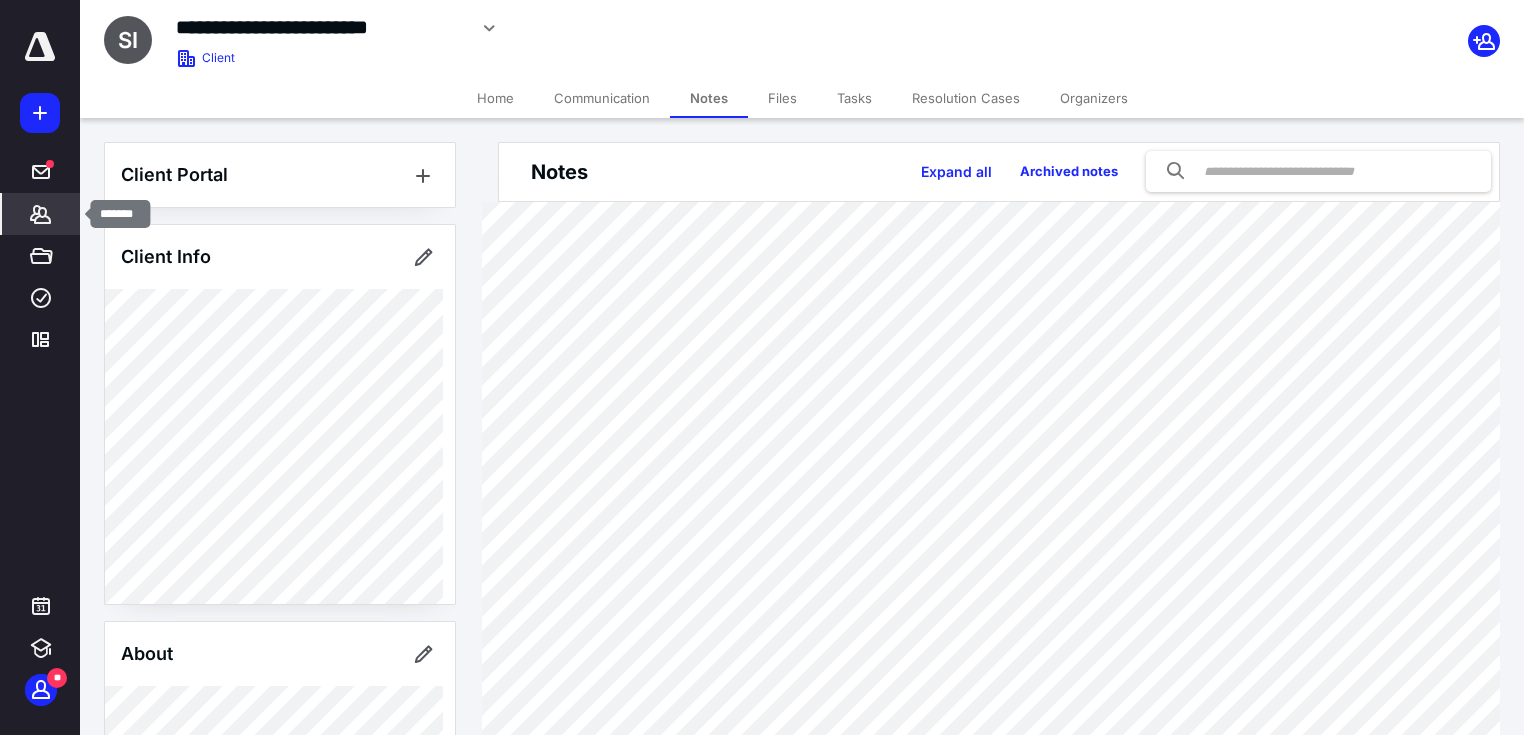 click 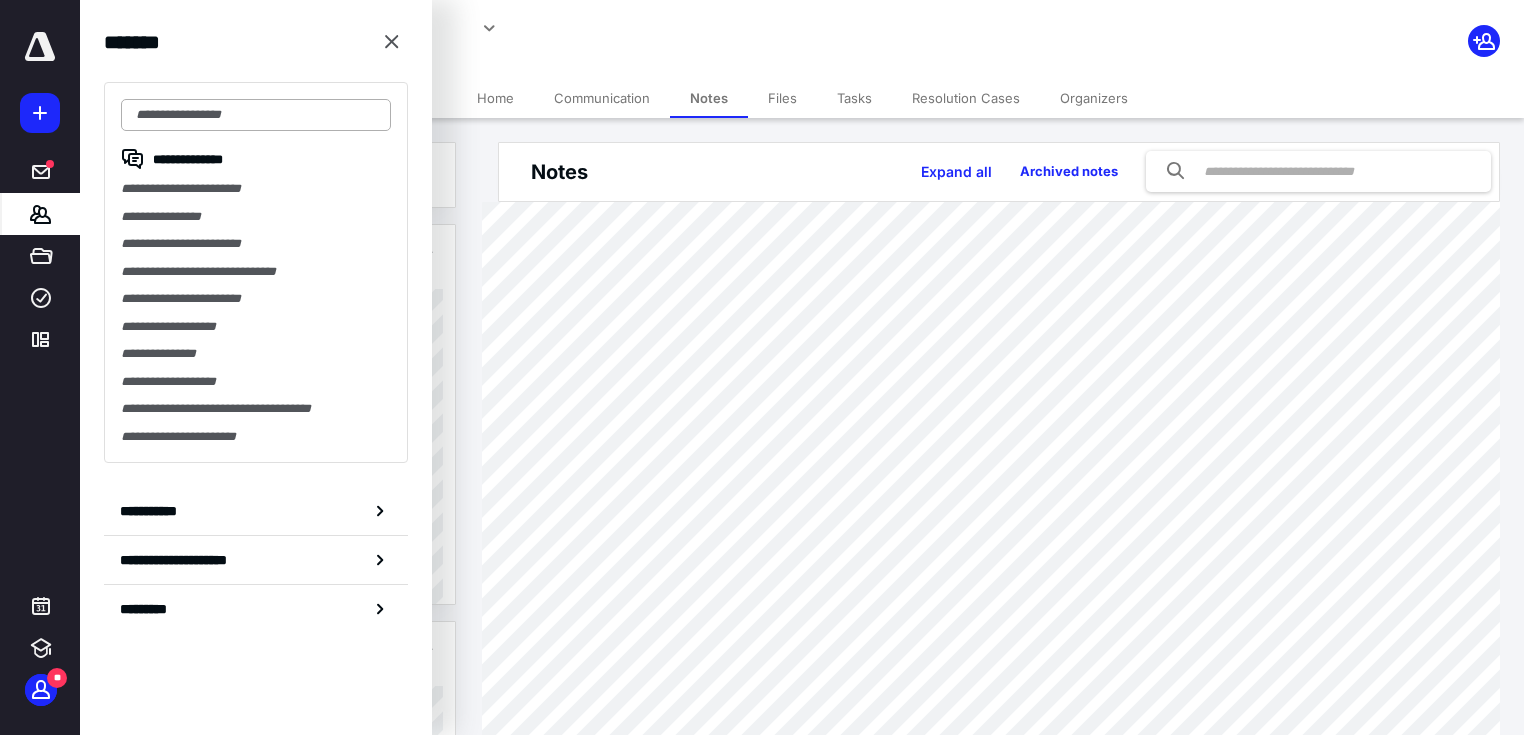 click at bounding box center [256, 115] 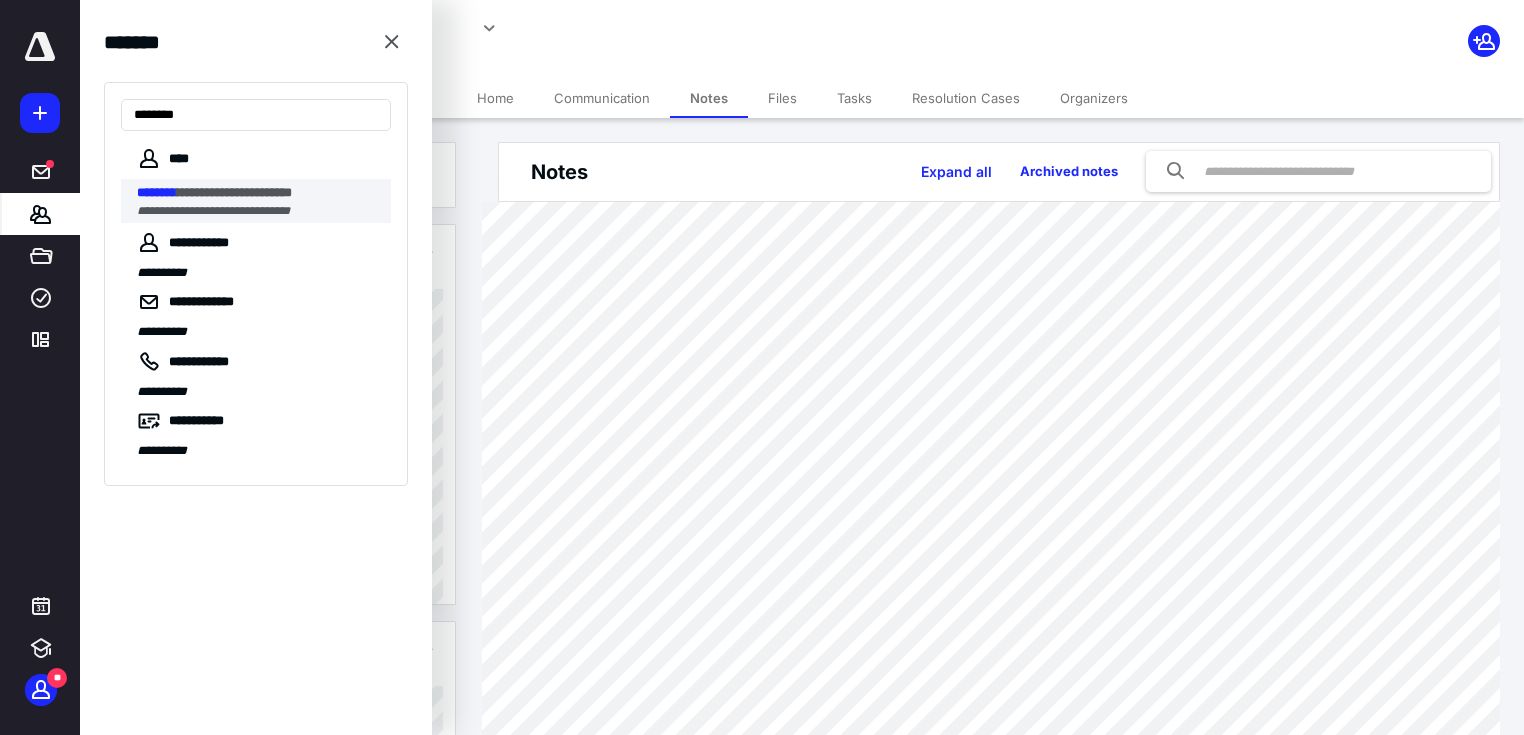 type on "********" 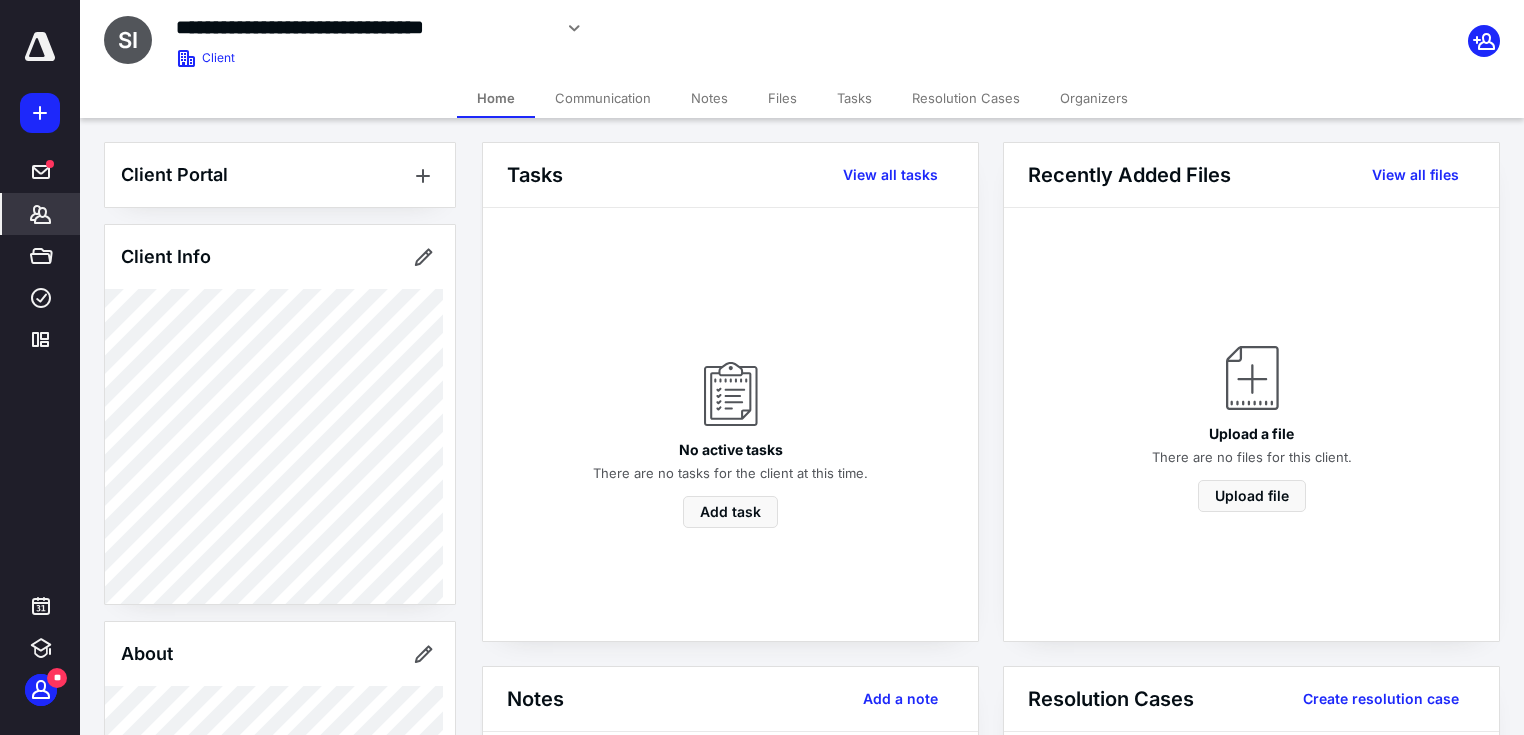 click on "Tasks" at bounding box center (854, 98) 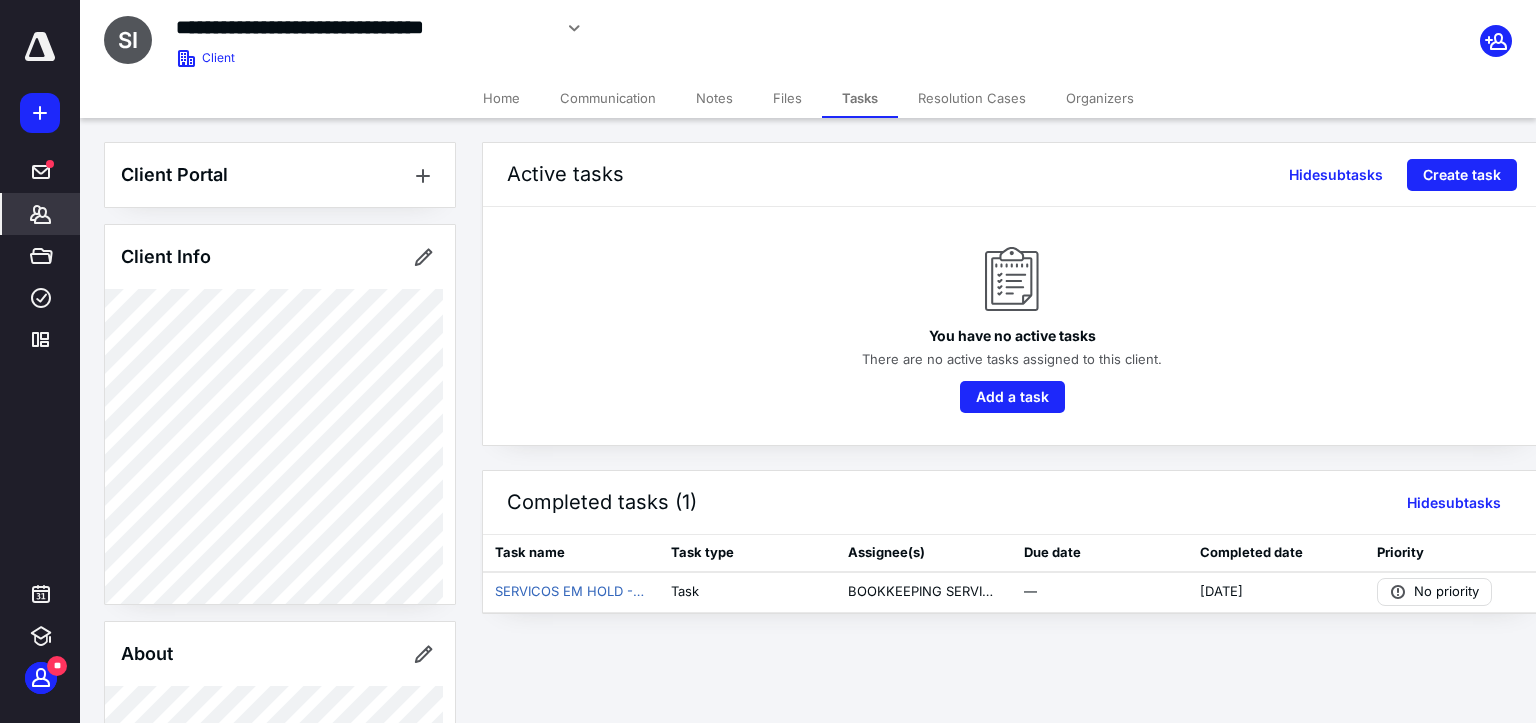 drag, startPoint x: 32, startPoint y: 201, endPoint x: 48, endPoint y: 201, distance: 16 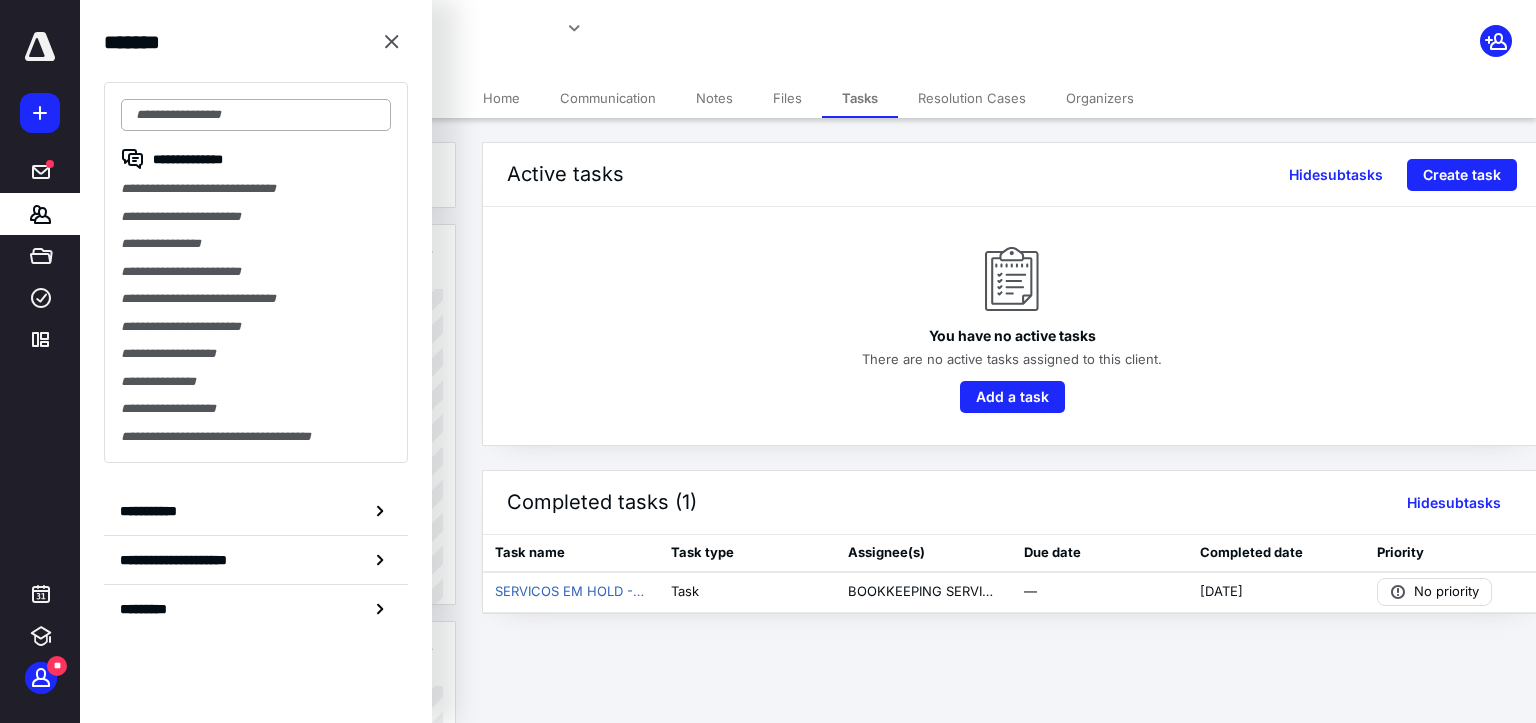 click at bounding box center [256, 115] 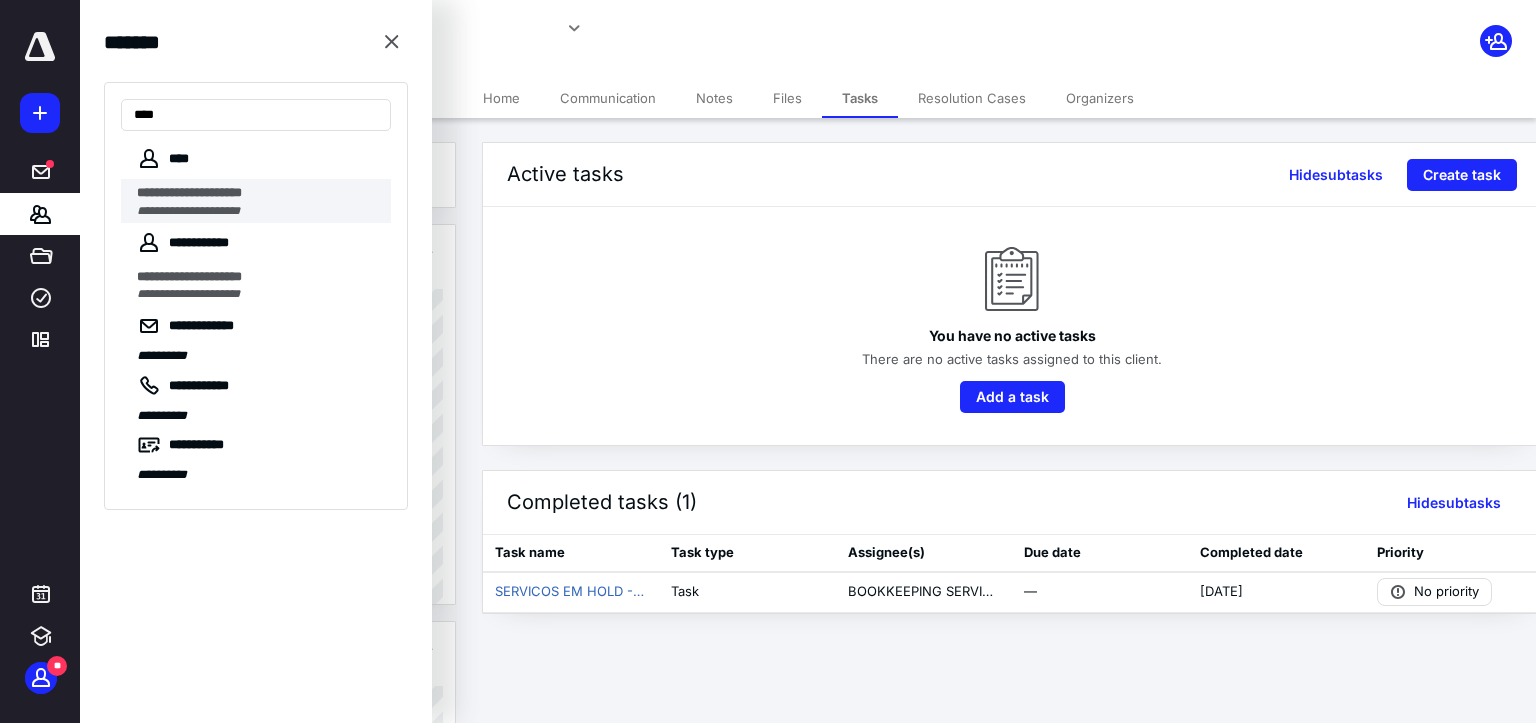 type on "***" 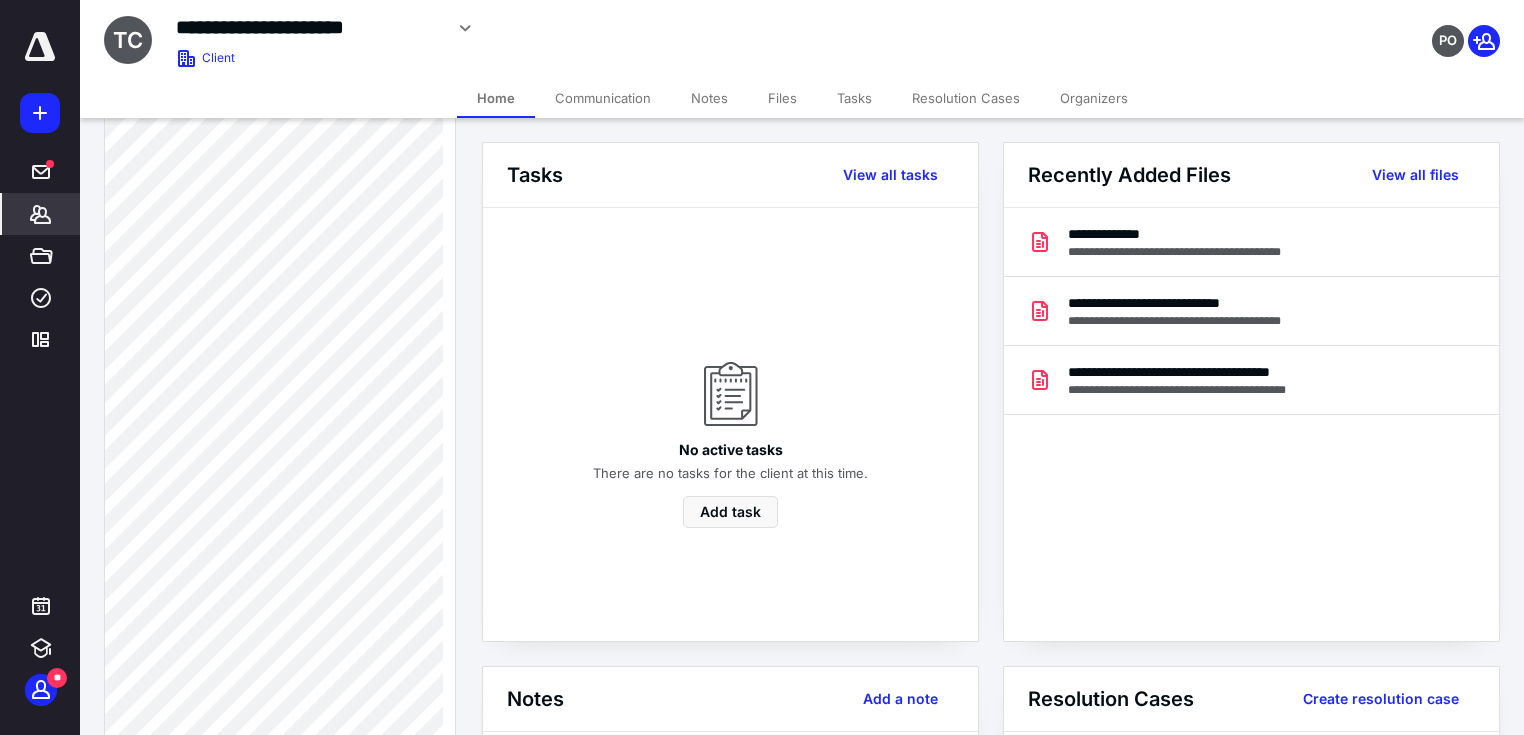 scroll, scrollTop: 1066, scrollLeft: 0, axis: vertical 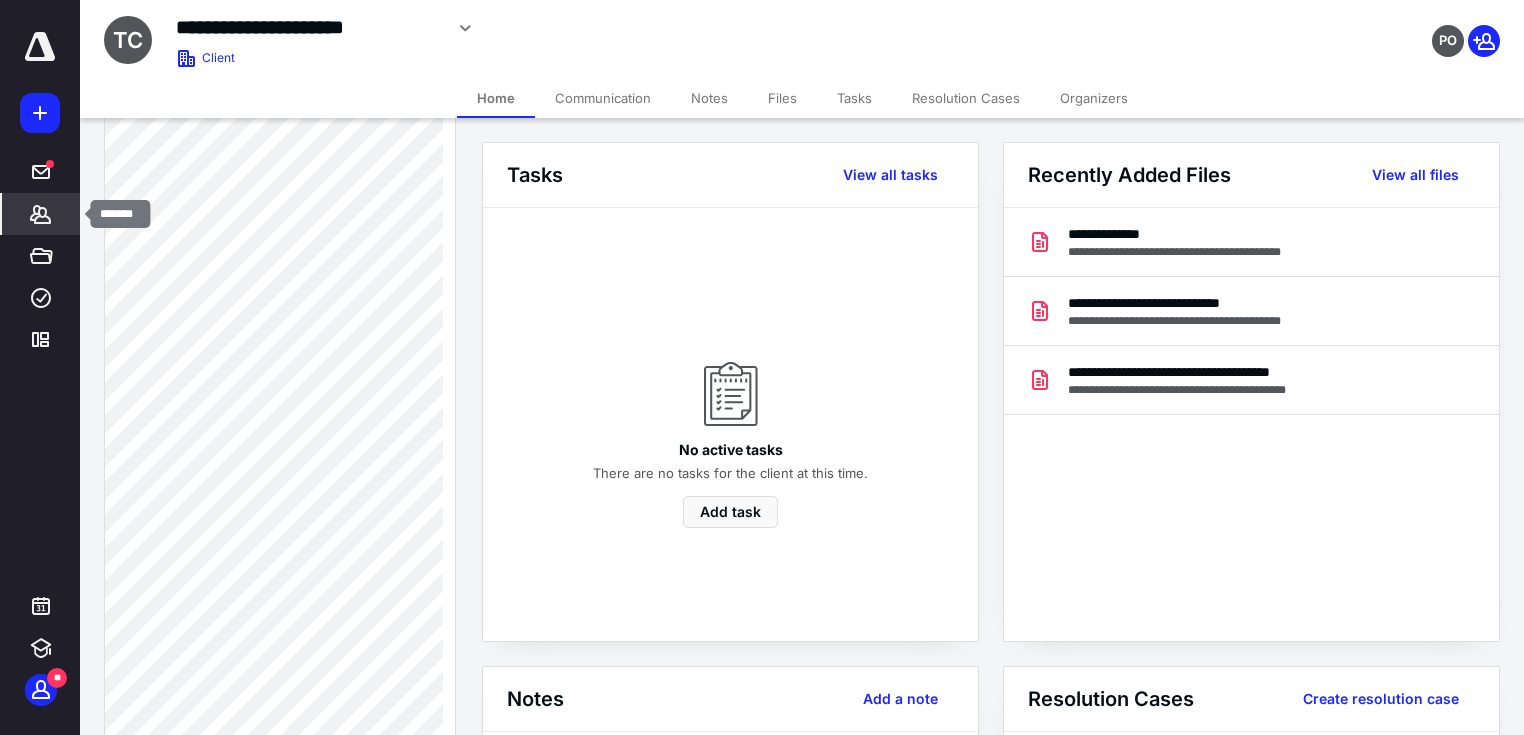 click on "*******" at bounding box center [41, 214] 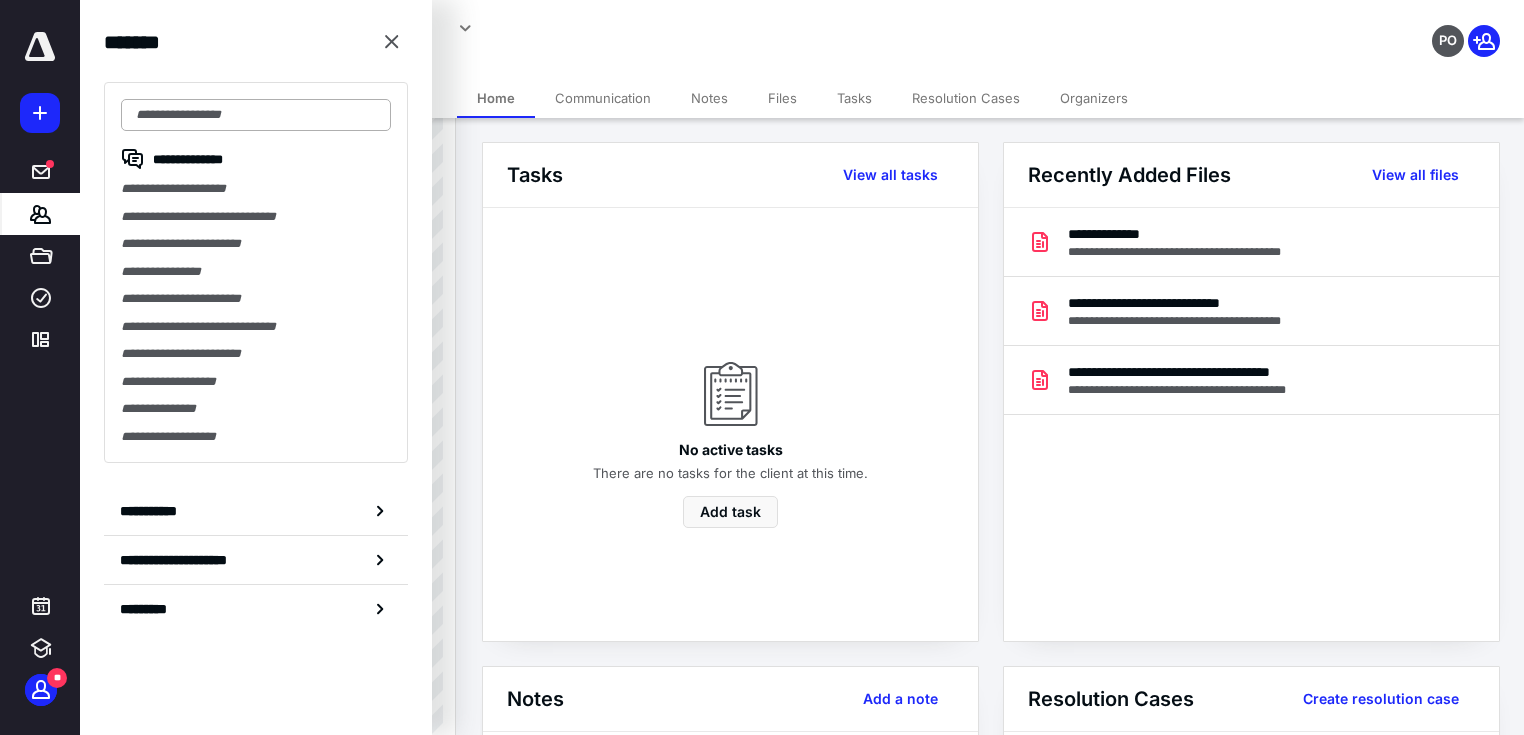 click at bounding box center (256, 115) 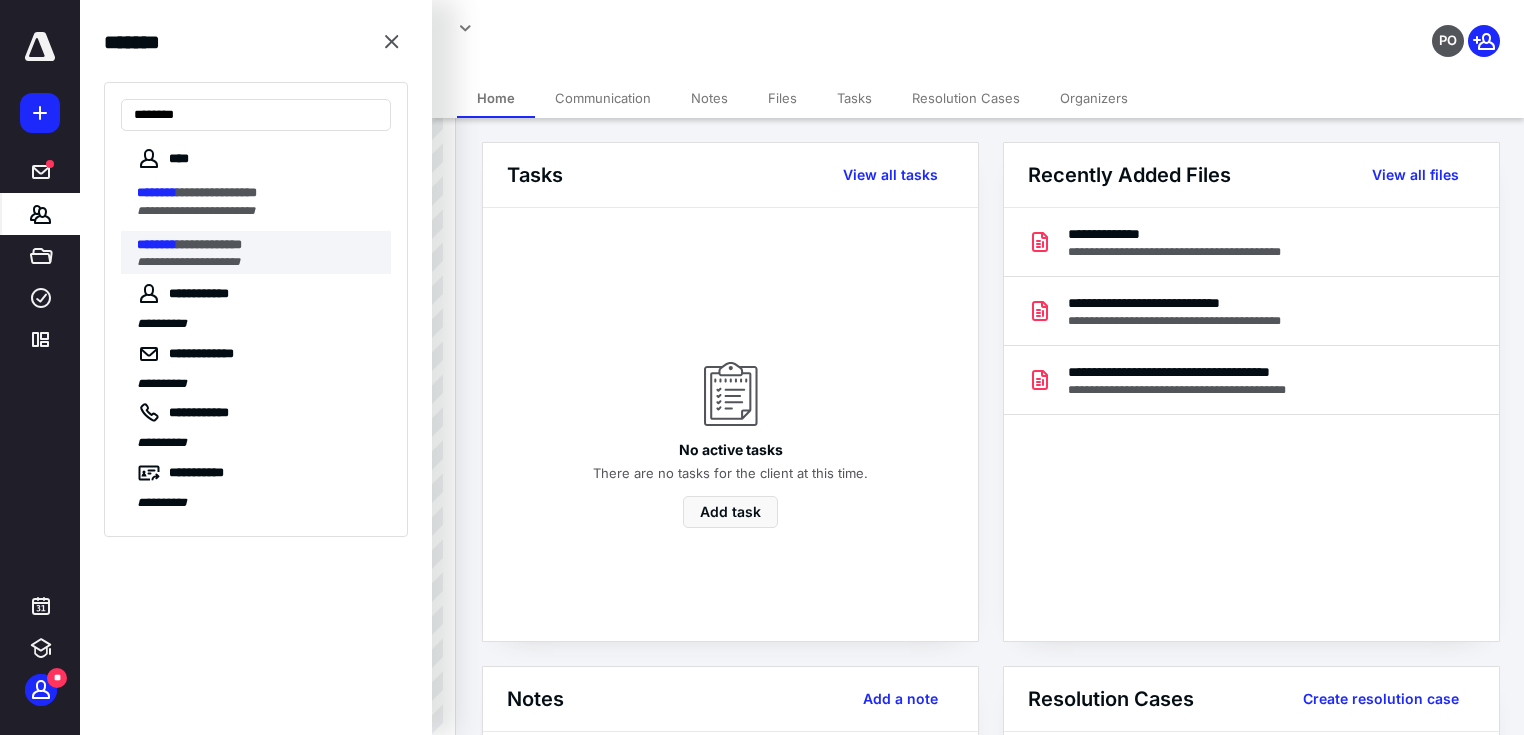 type on "********" 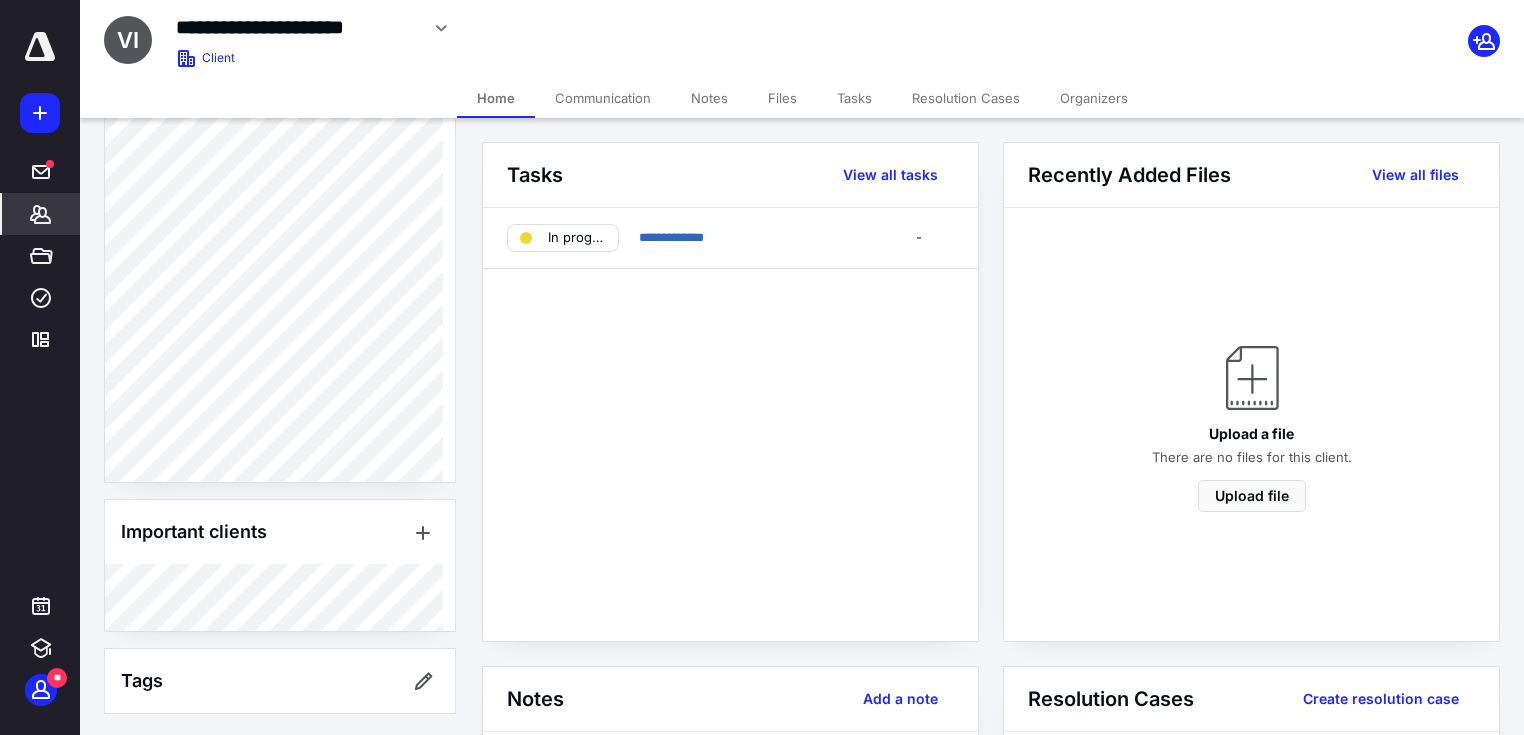 scroll, scrollTop: 603, scrollLeft: 0, axis: vertical 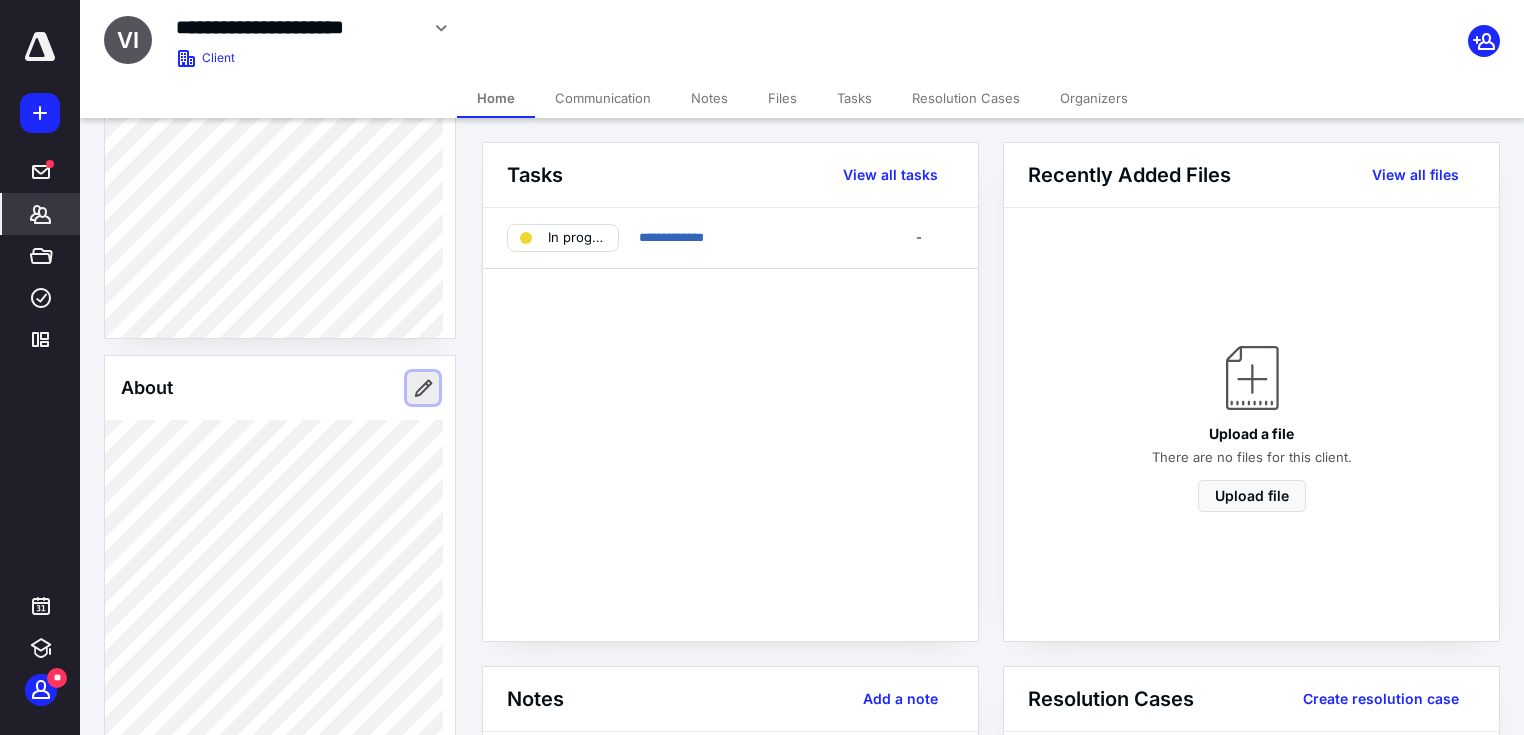 click at bounding box center (423, 388) 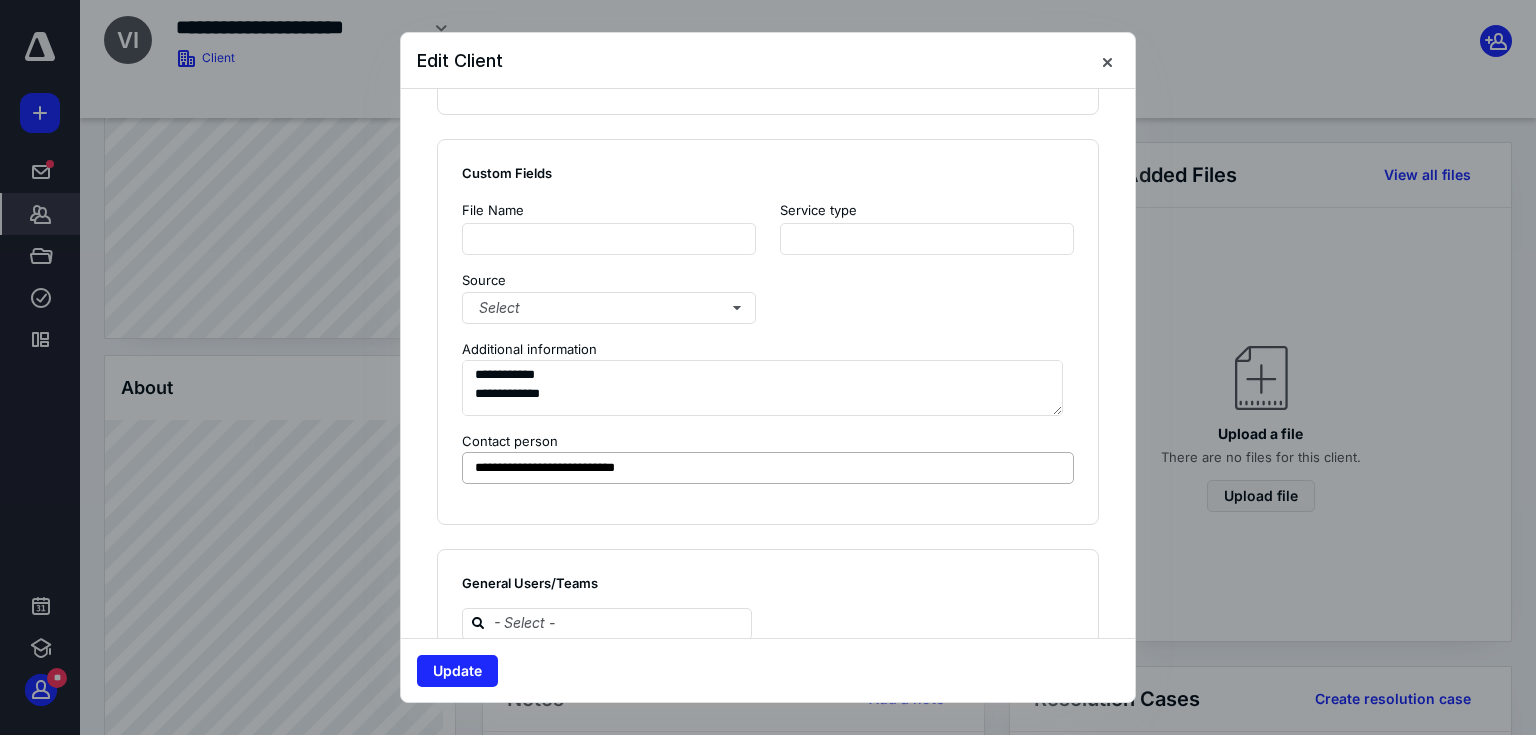 scroll, scrollTop: 1528, scrollLeft: 0, axis: vertical 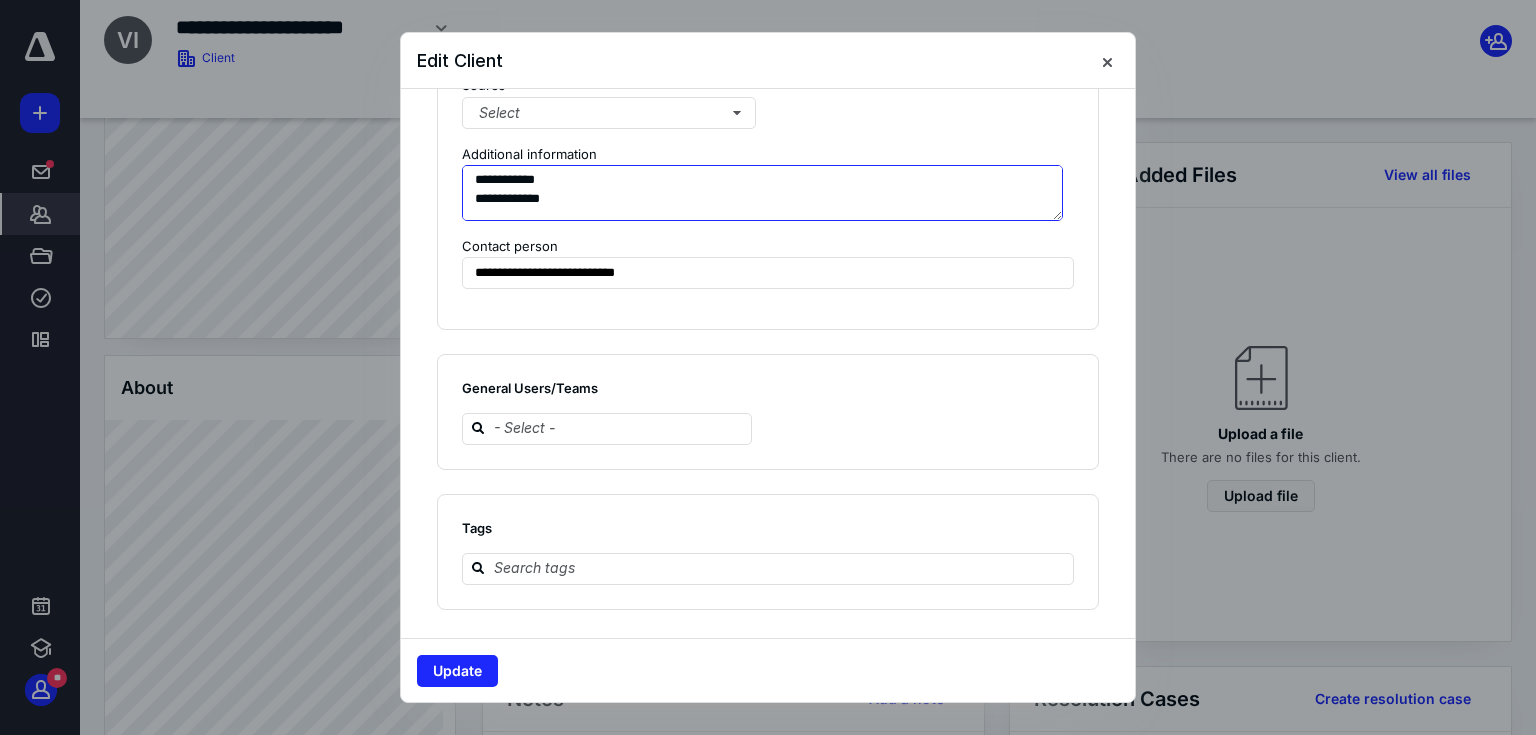 click on "**********" at bounding box center [762, 193] 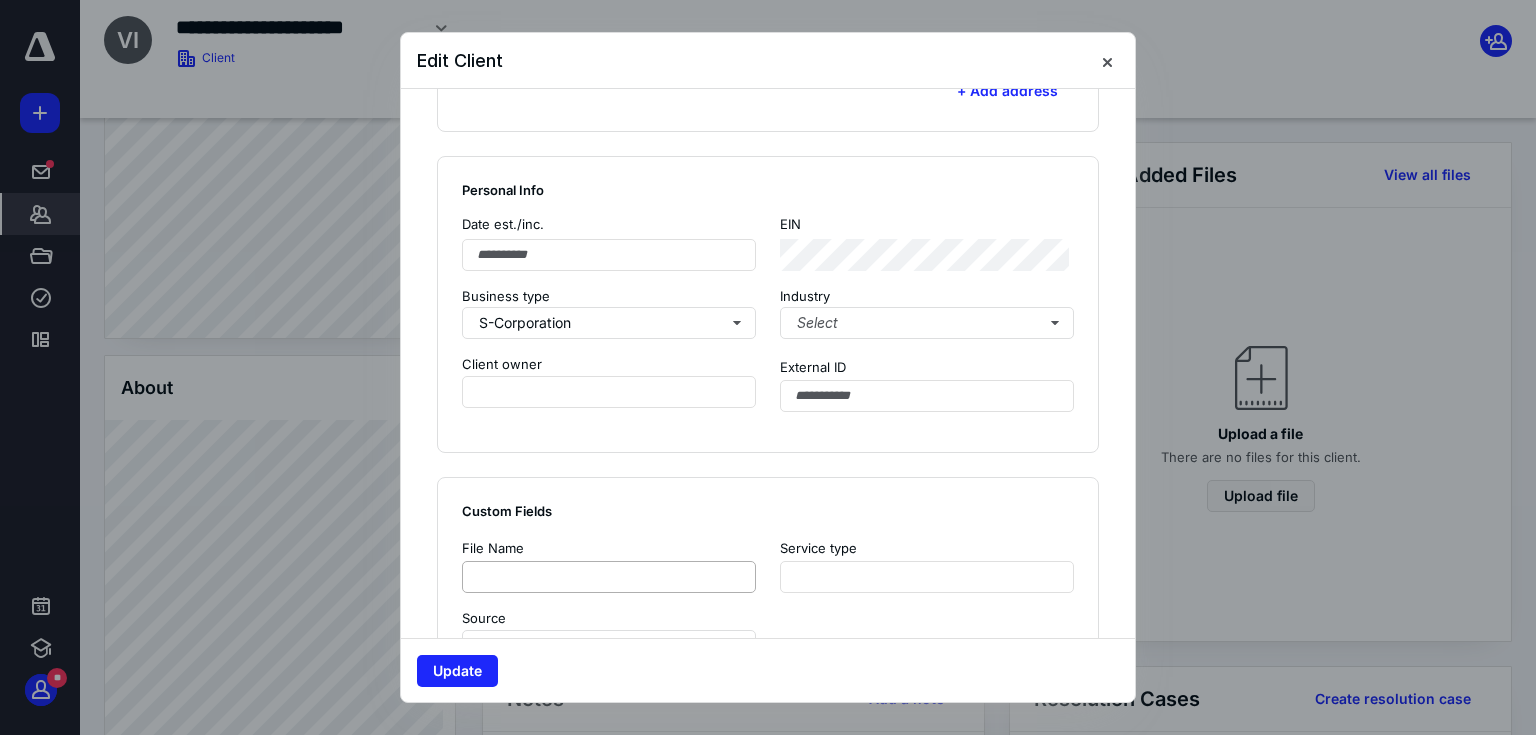 scroll, scrollTop: 1262, scrollLeft: 0, axis: vertical 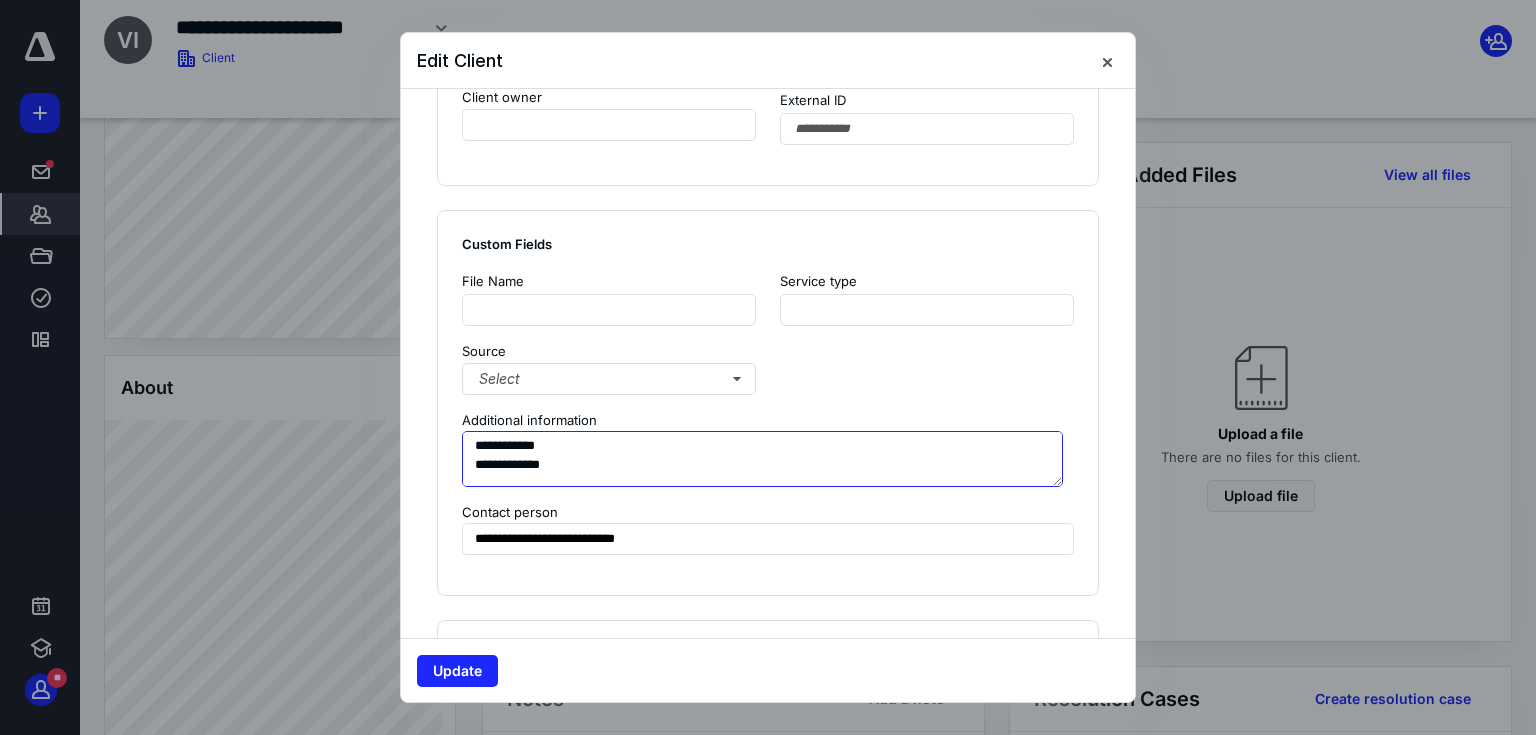 click on "**********" at bounding box center (762, 459) 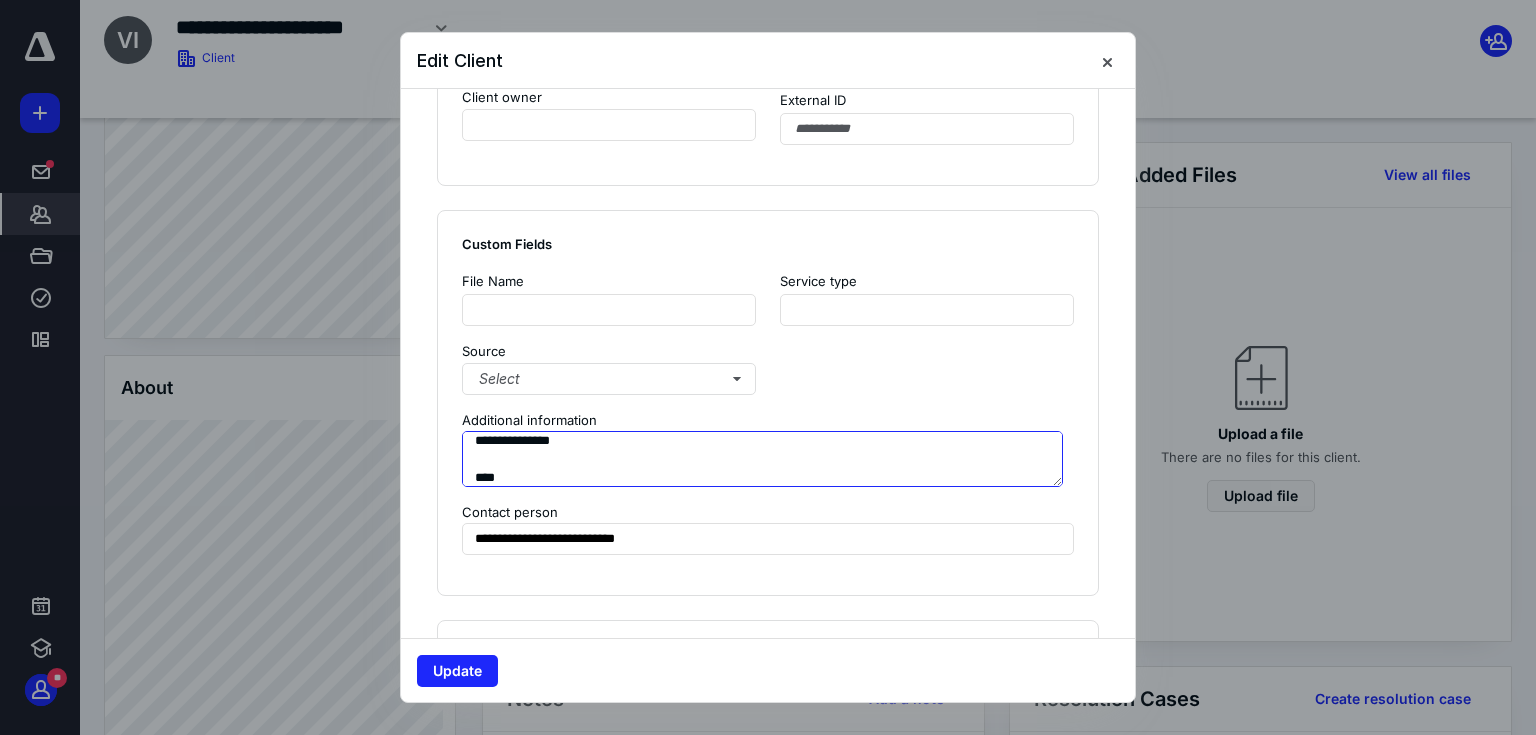 scroll, scrollTop: 413, scrollLeft: 0, axis: vertical 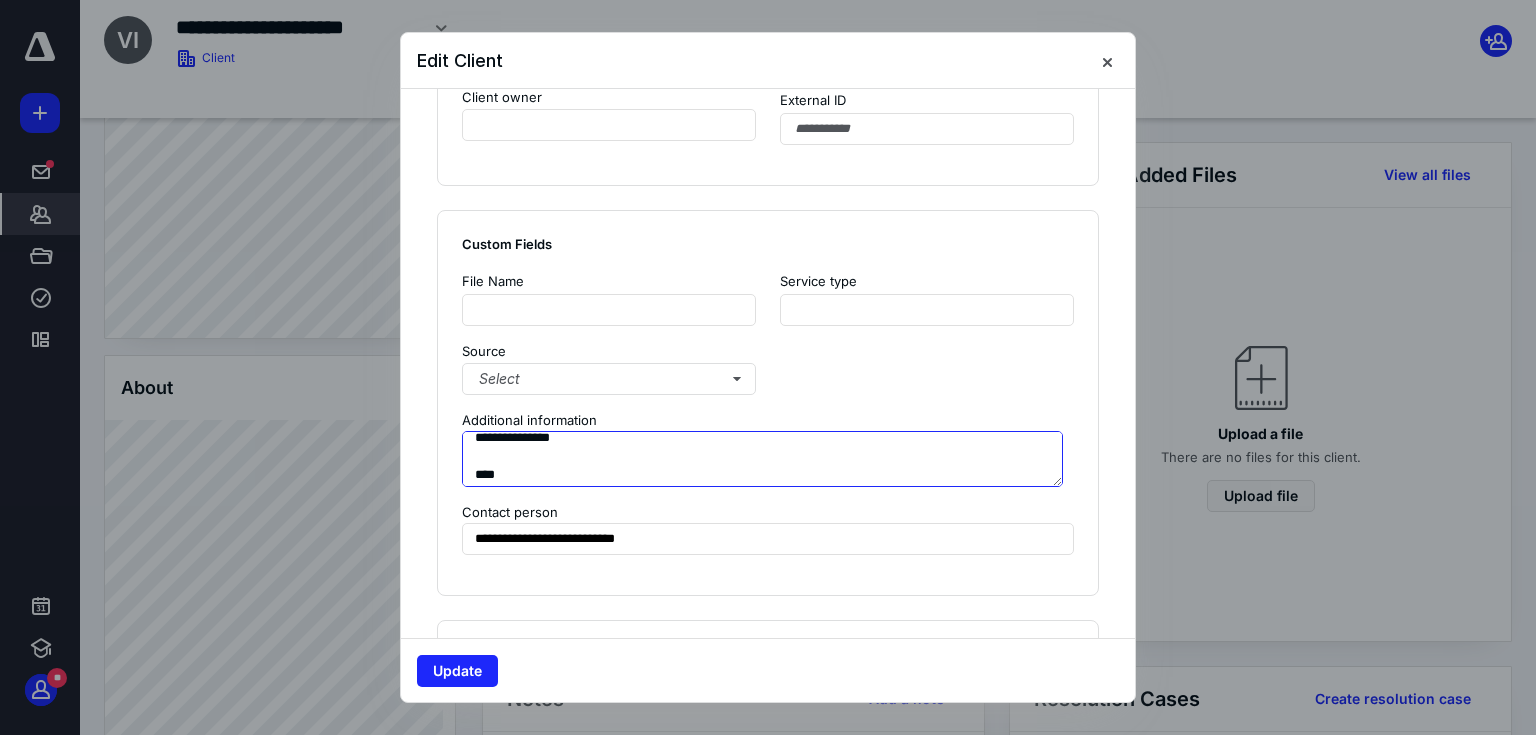 click on "**********" at bounding box center (762, 459) 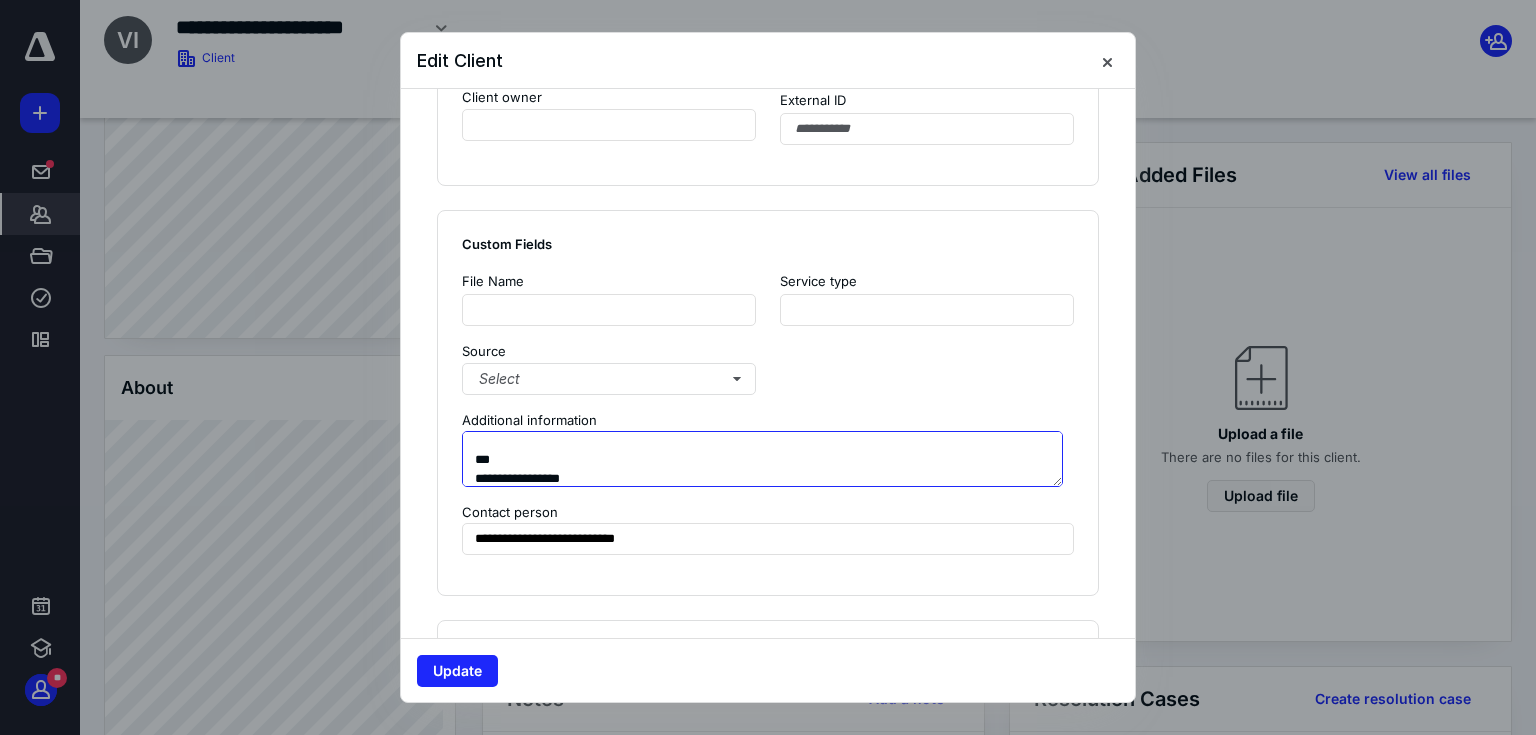 scroll, scrollTop: 432, scrollLeft: 0, axis: vertical 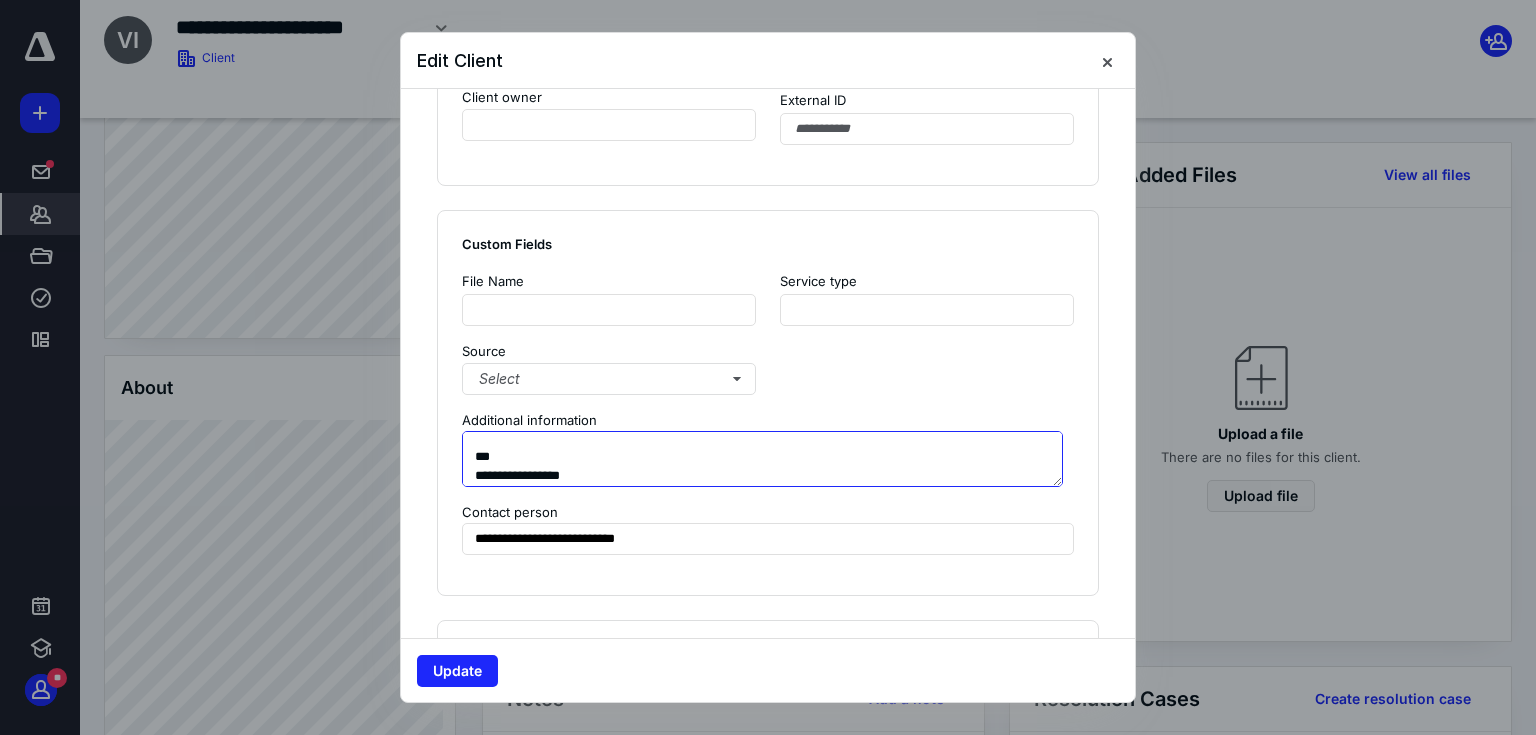 paste on "**********" 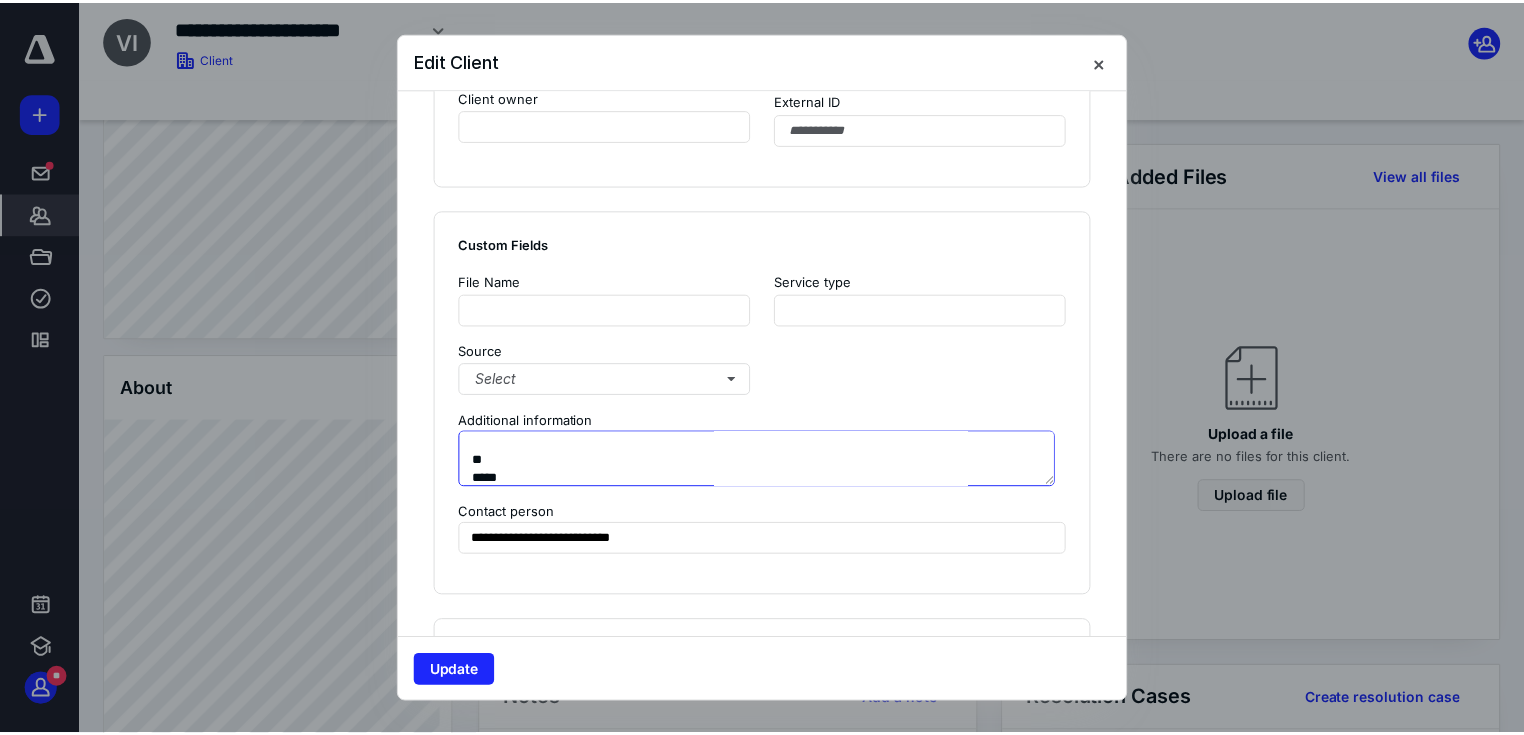 scroll, scrollTop: 599, scrollLeft: 0, axis: vertical 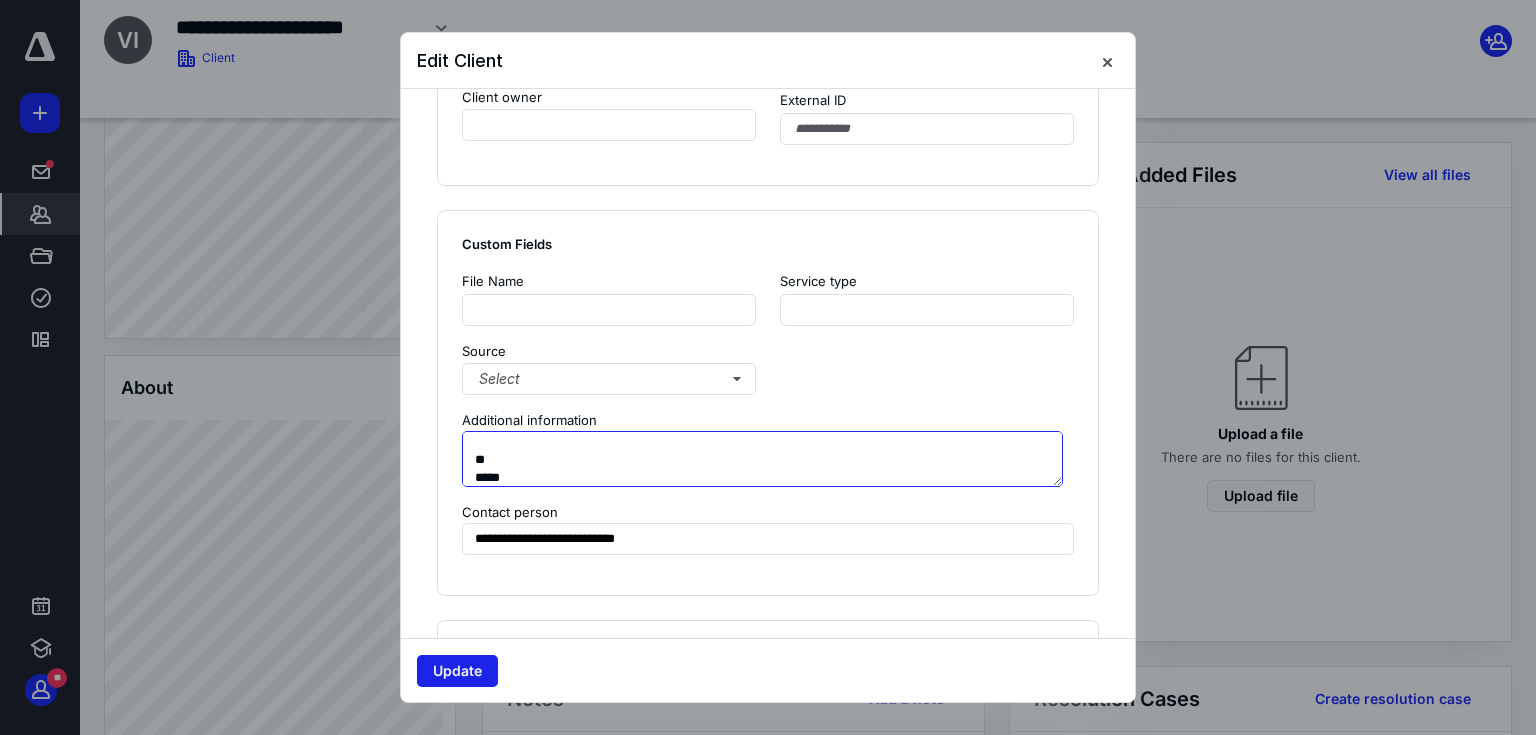 type on "**********" 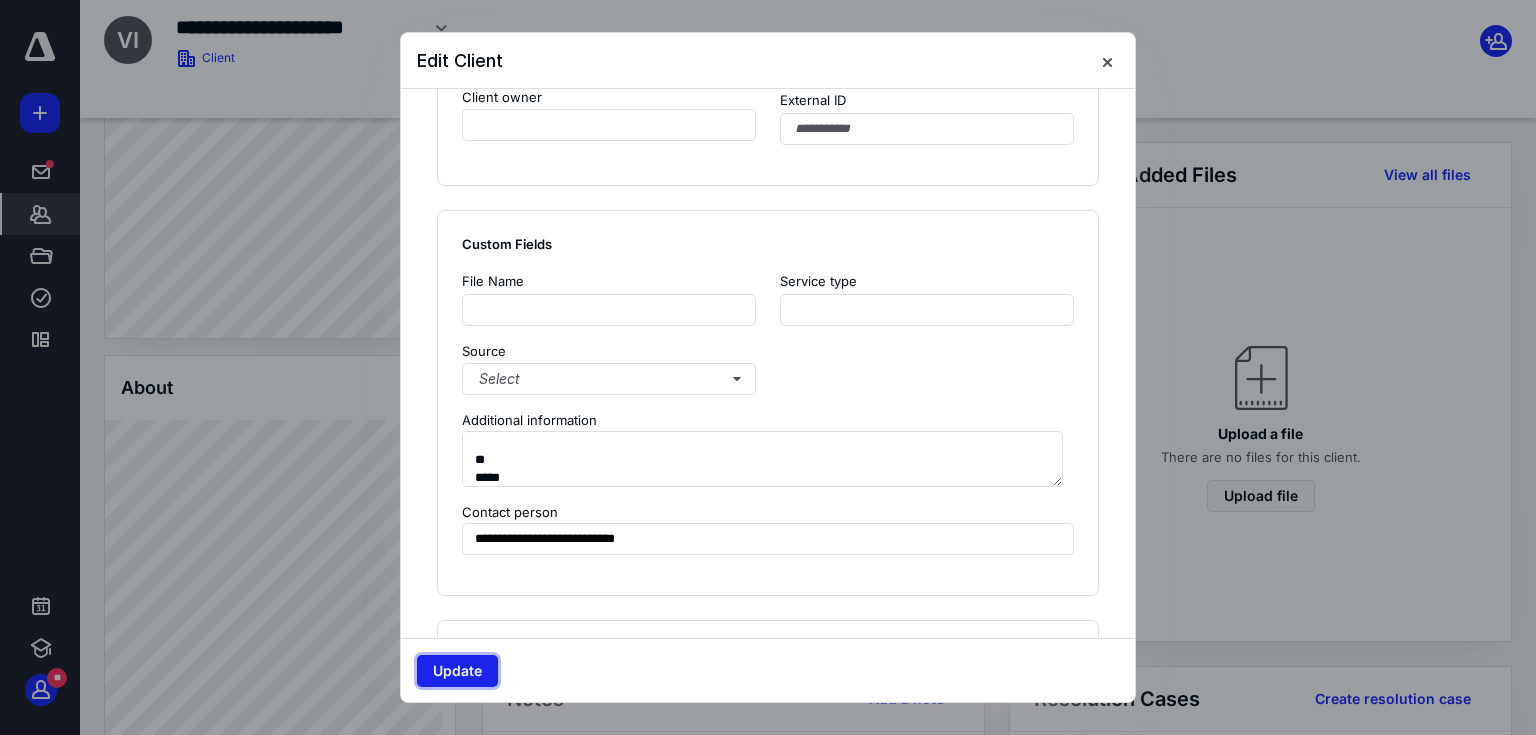 click on "Update" at bounding box center (457, 671) 